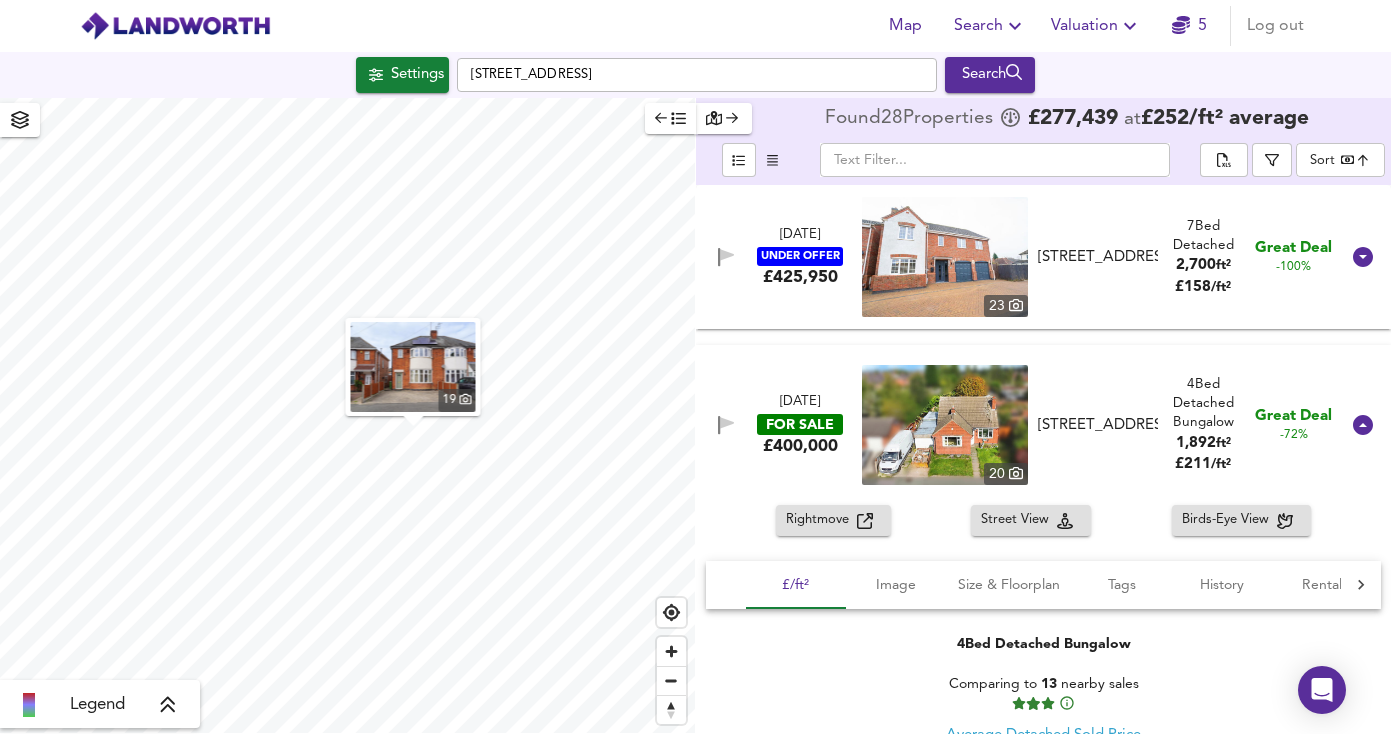 scroll, scrollTop: 0, scrollLeft: 0, axis: both 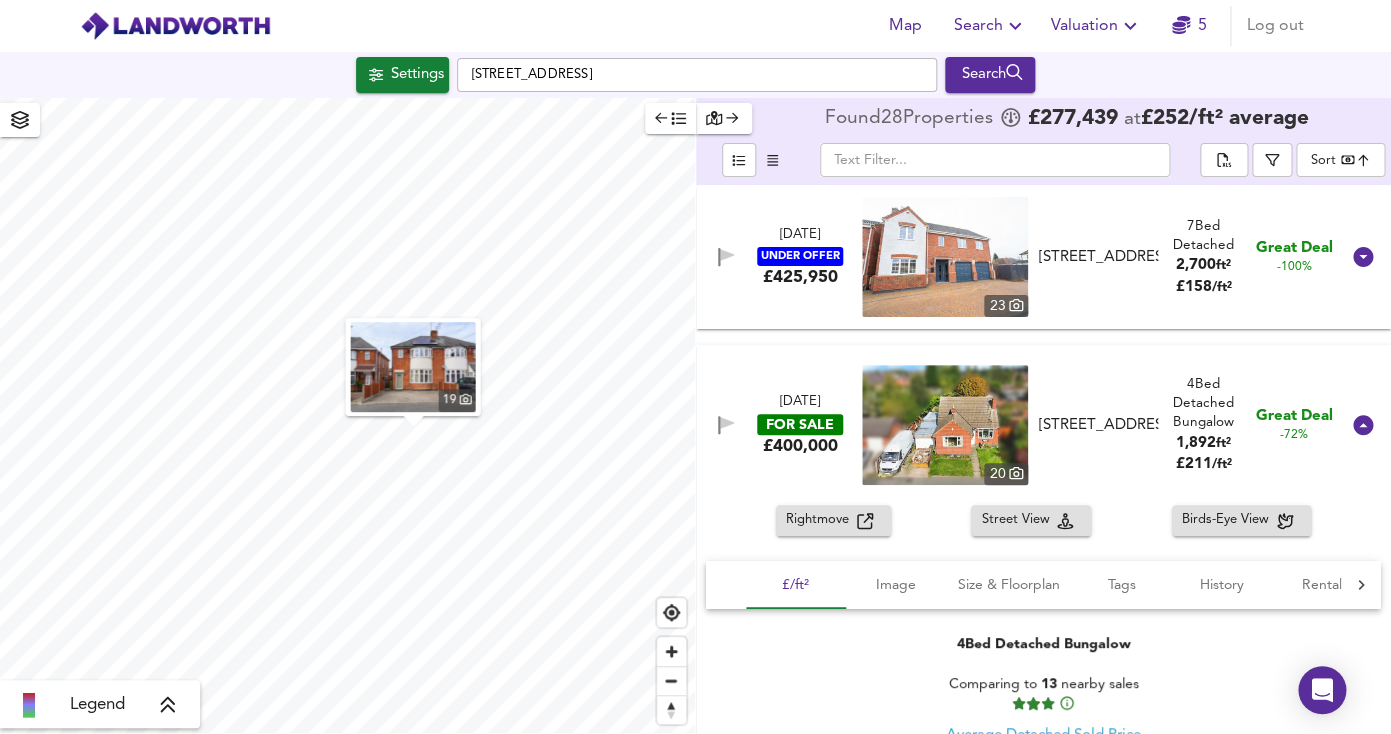 click 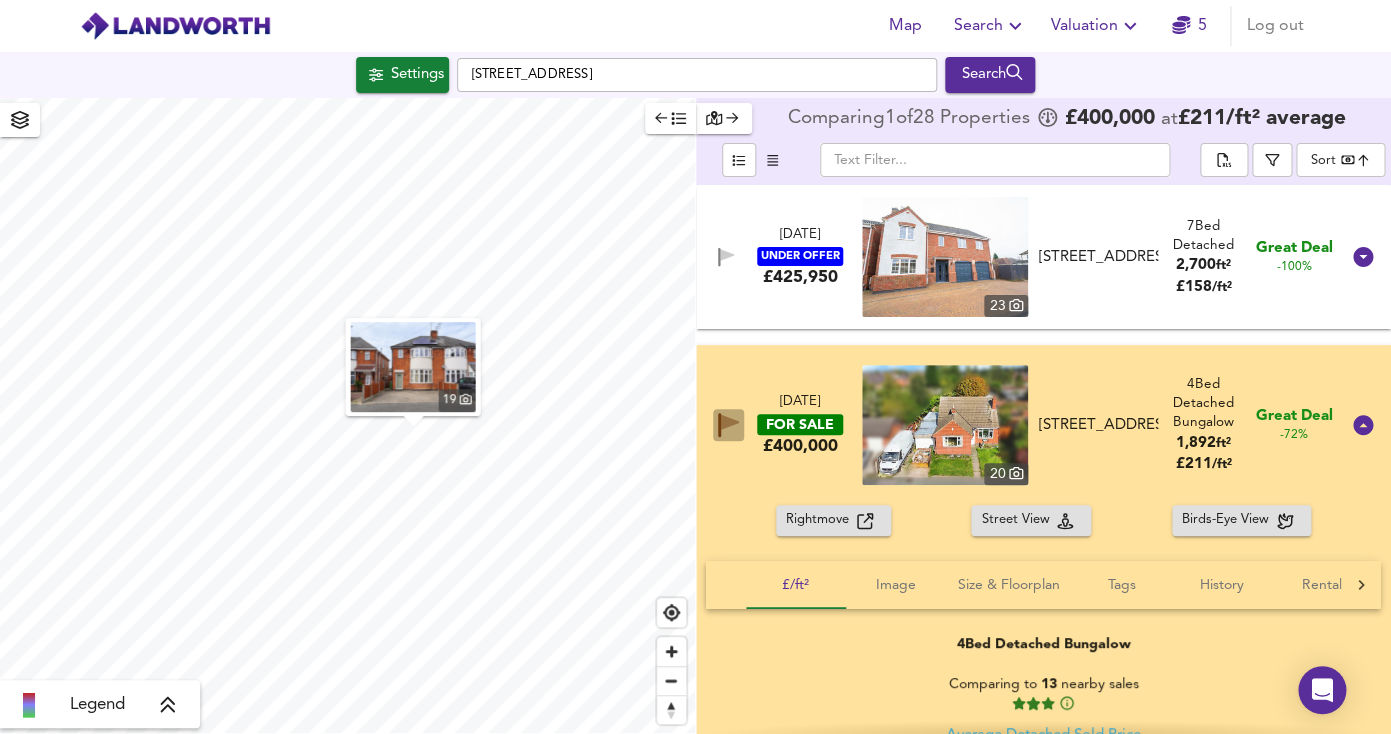 click 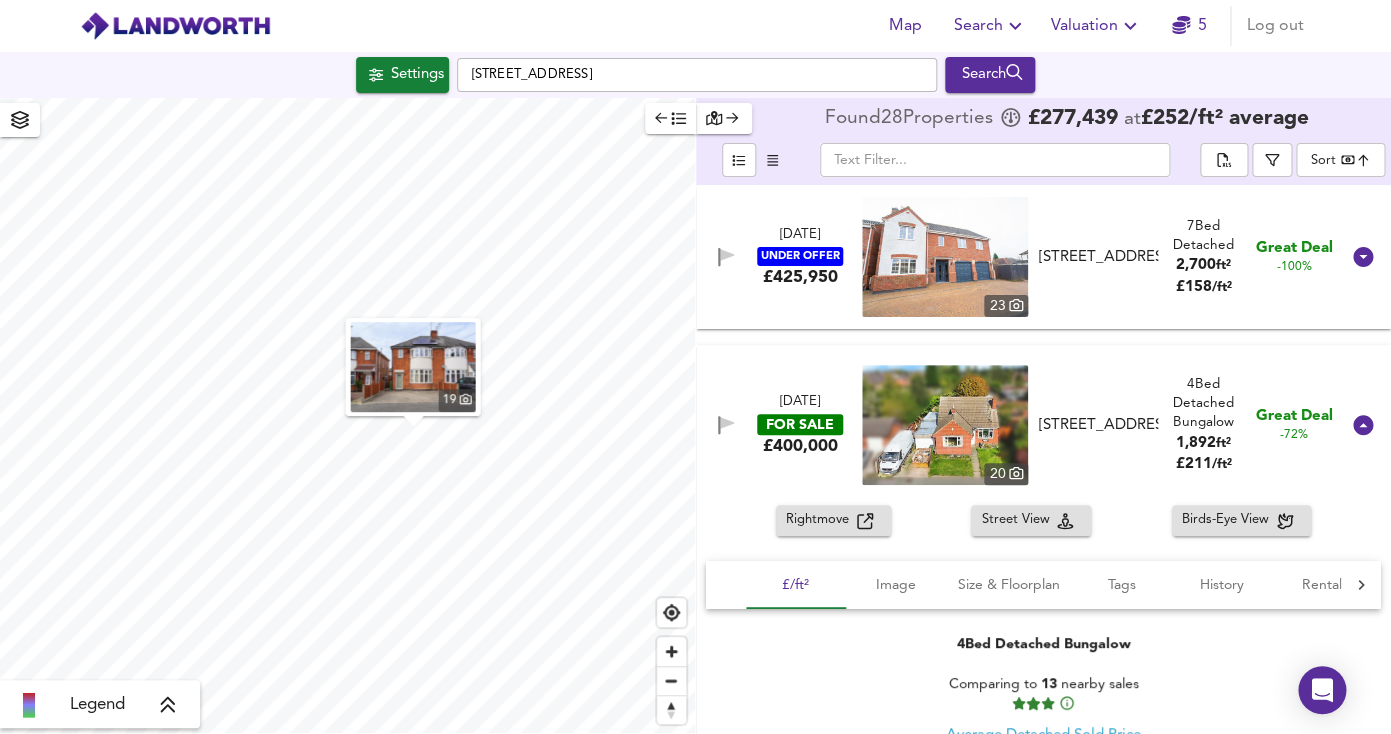 click on "[DATE] FOR SALE £400,000     [STREET_ADDRESS] 4  Bed   Detached Bungalow 1,892 ft² £ 211 / ft²   Great Deal -72%" at bounding box center (1020, 425) 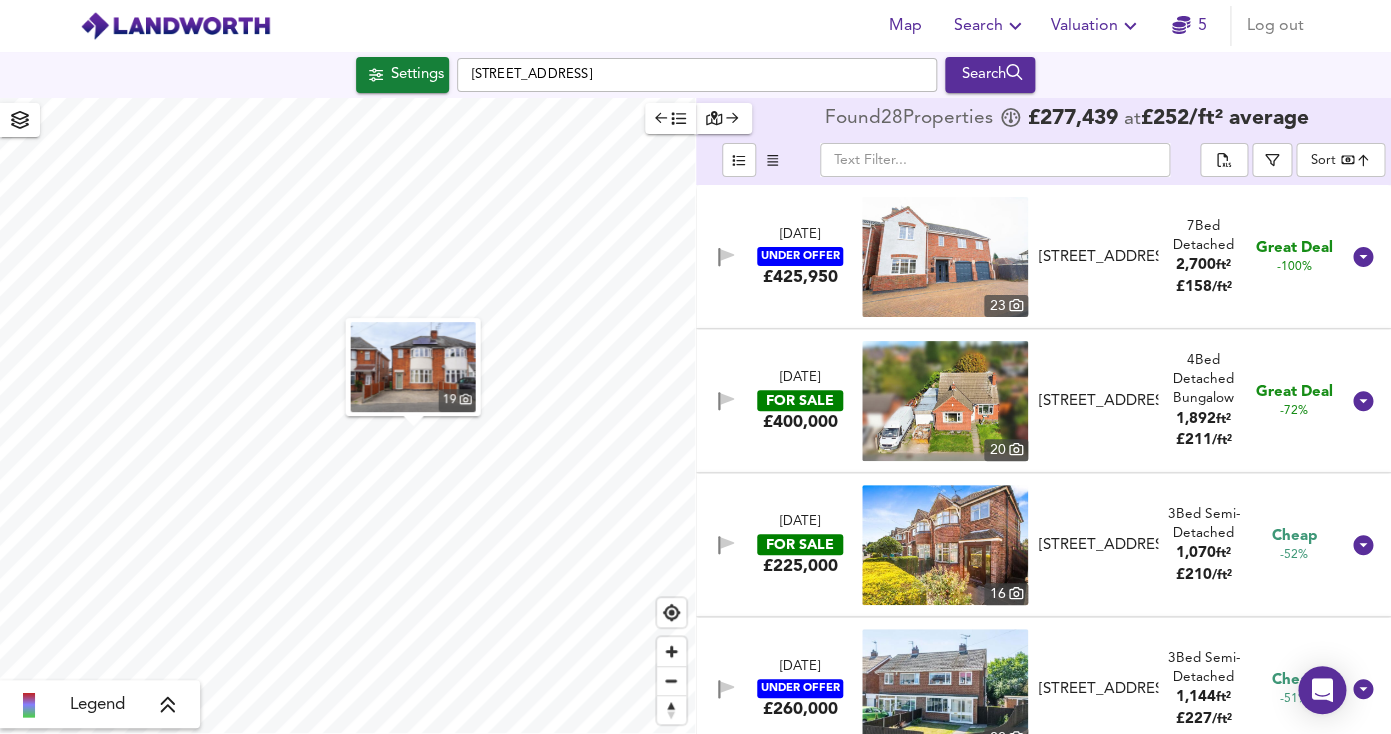 type on "897" 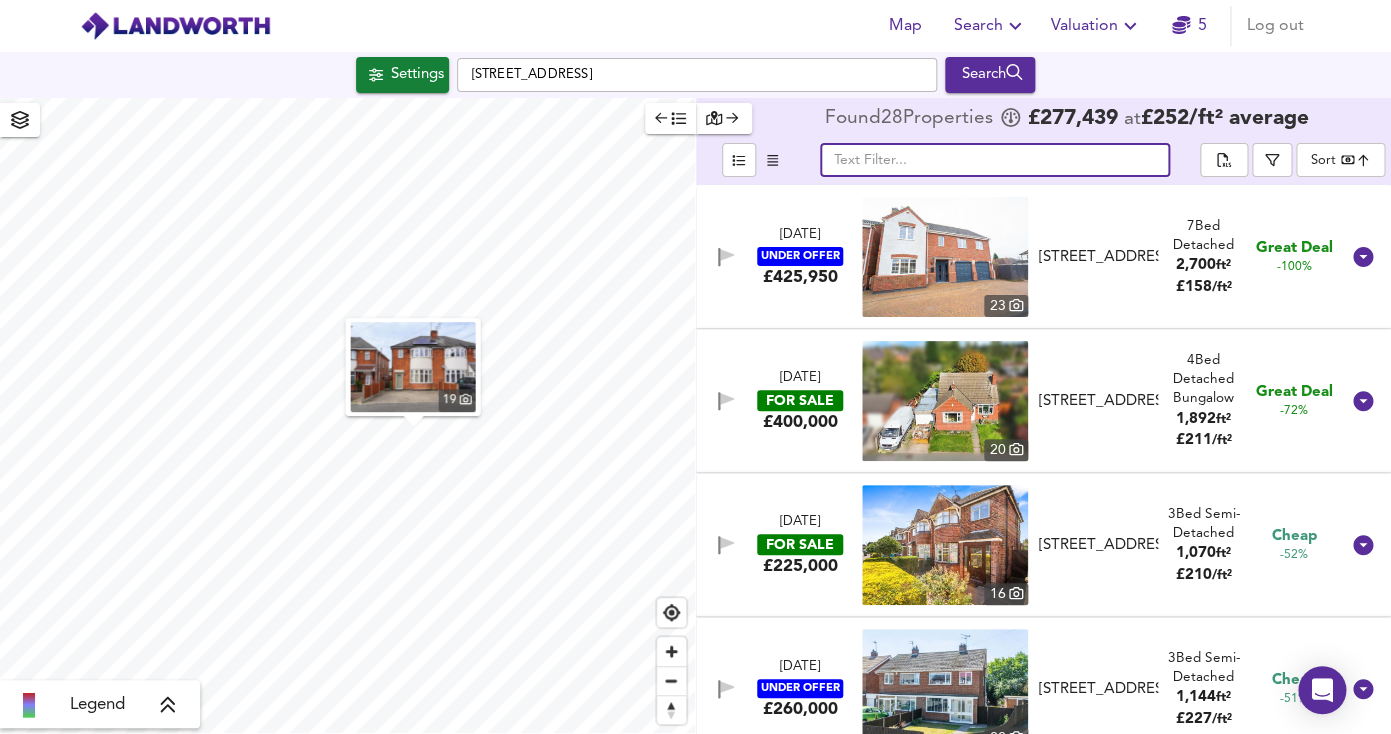 click at bounding box center [995, 160] 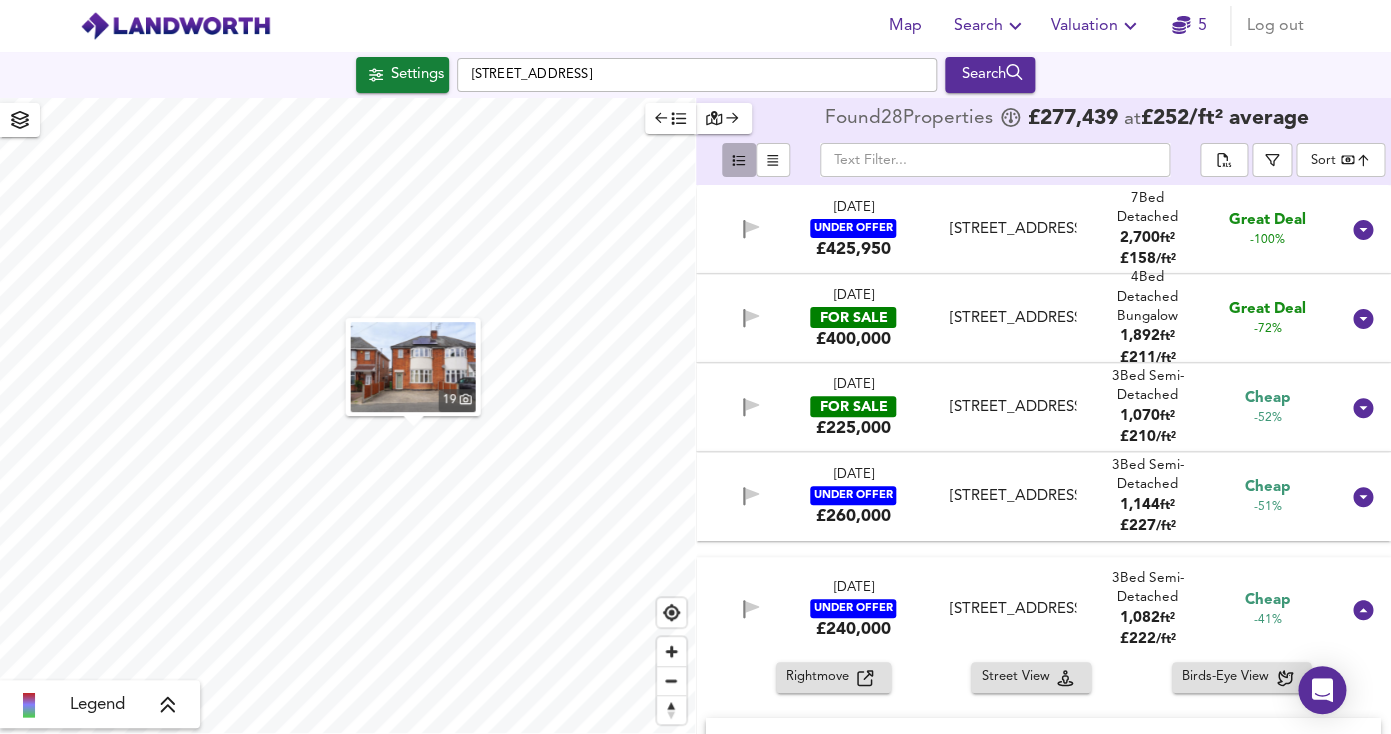 click 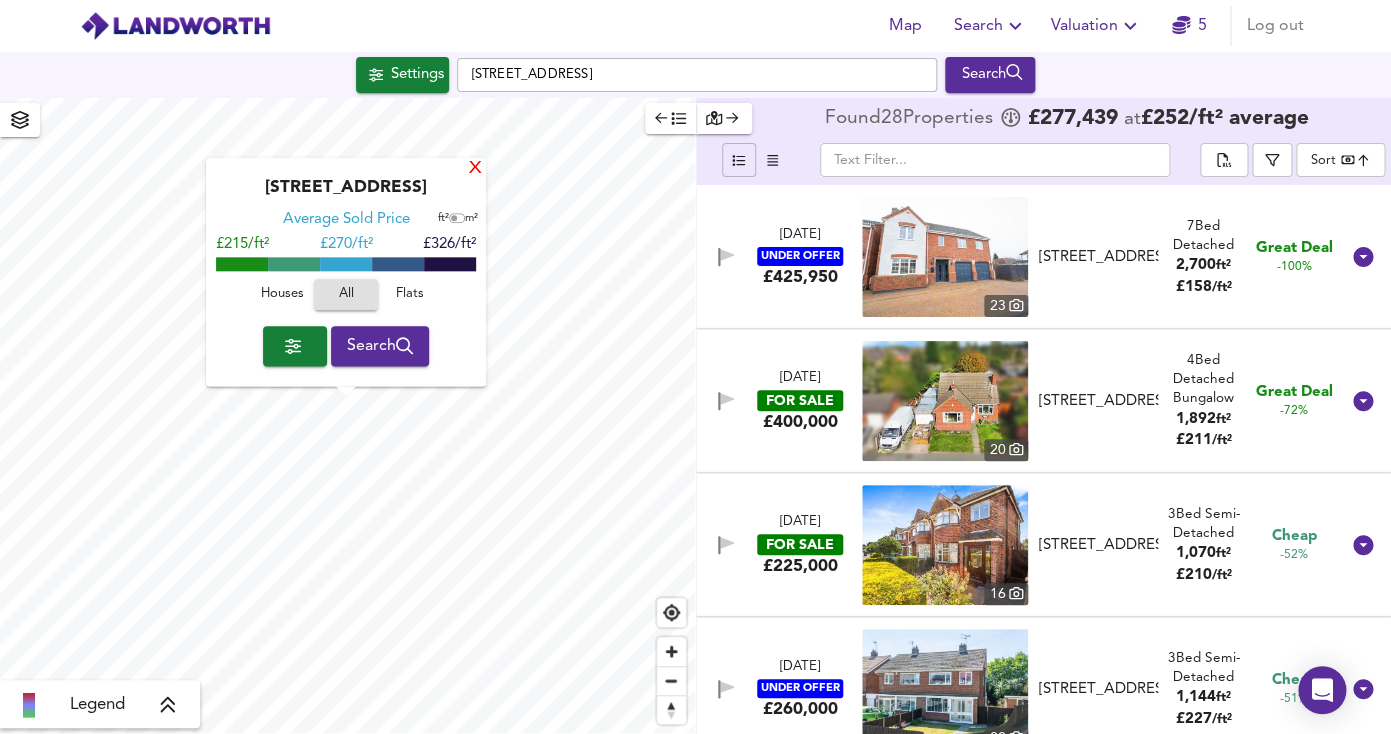 click on "X" at bounding box center (475, 169) 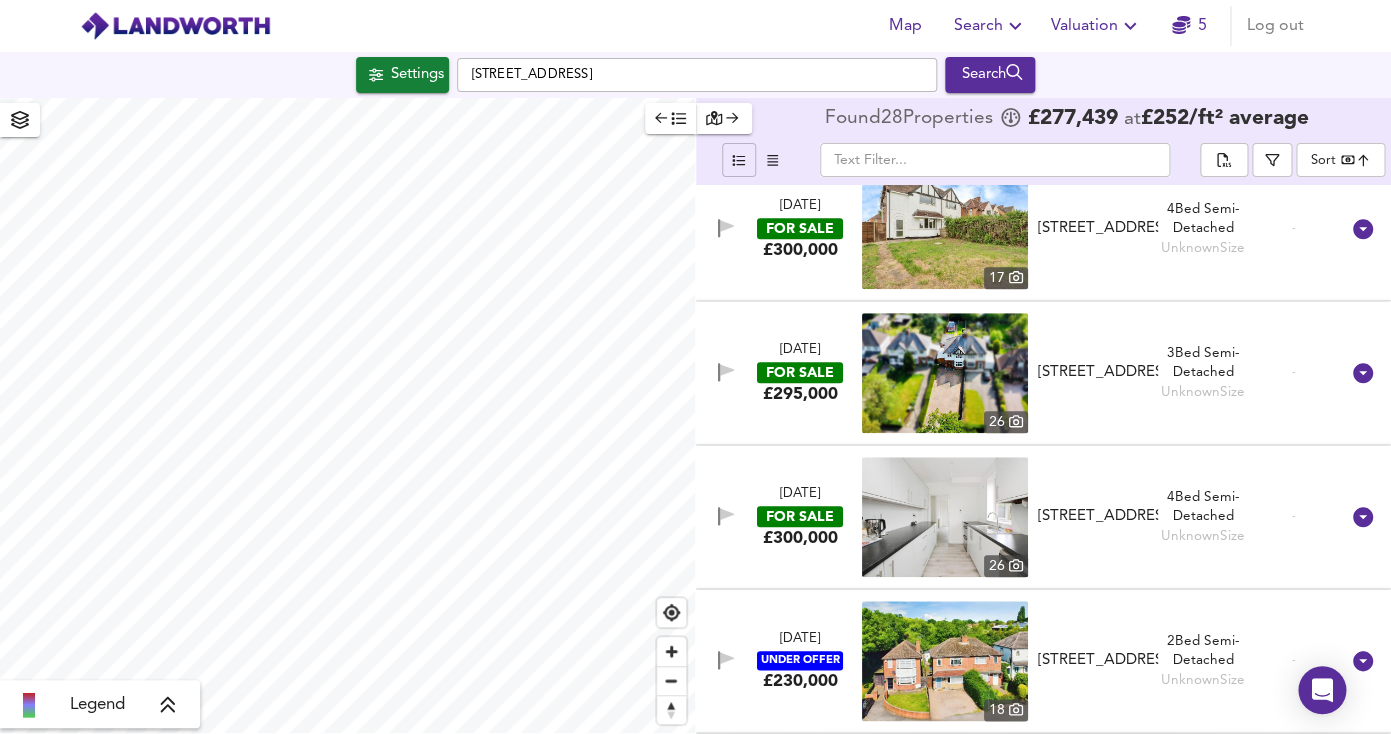 scroll, scrollTop: 3379, scrollLeft: 0, axis: vertical 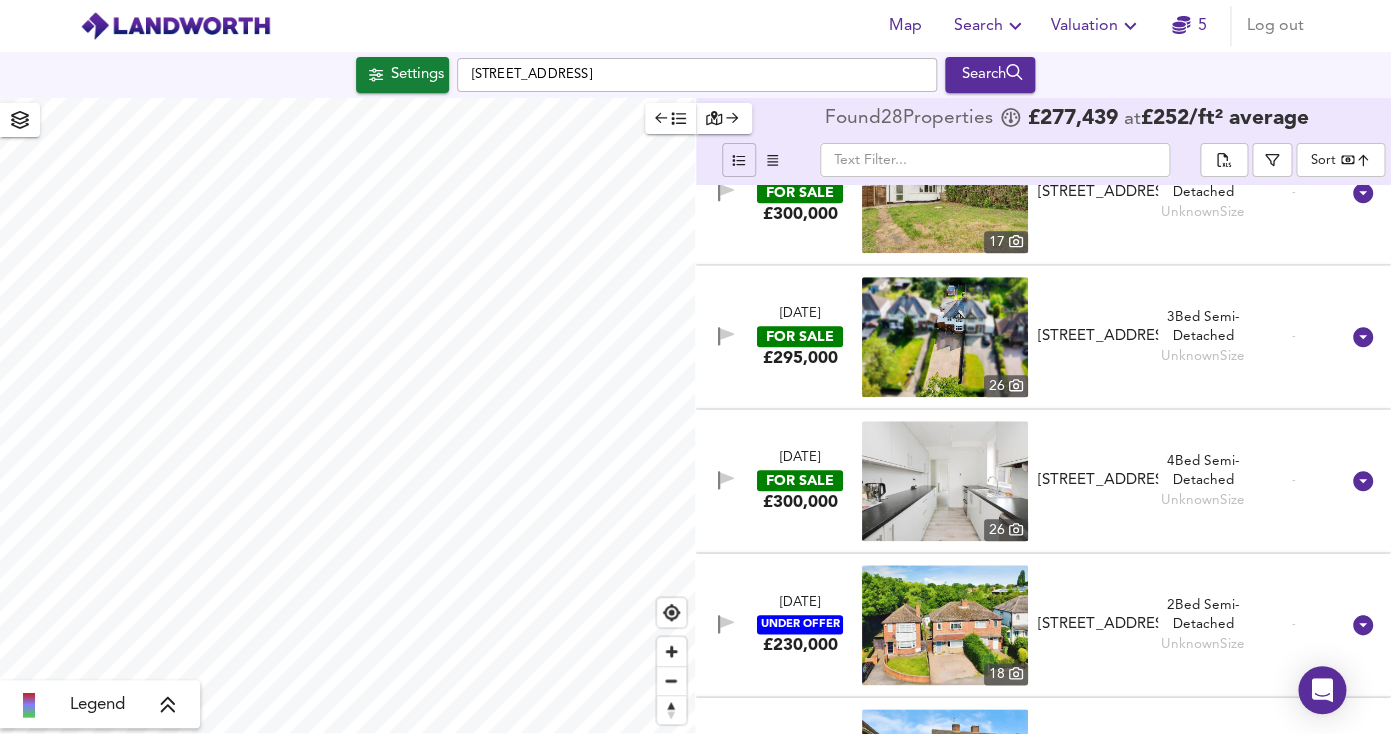 click 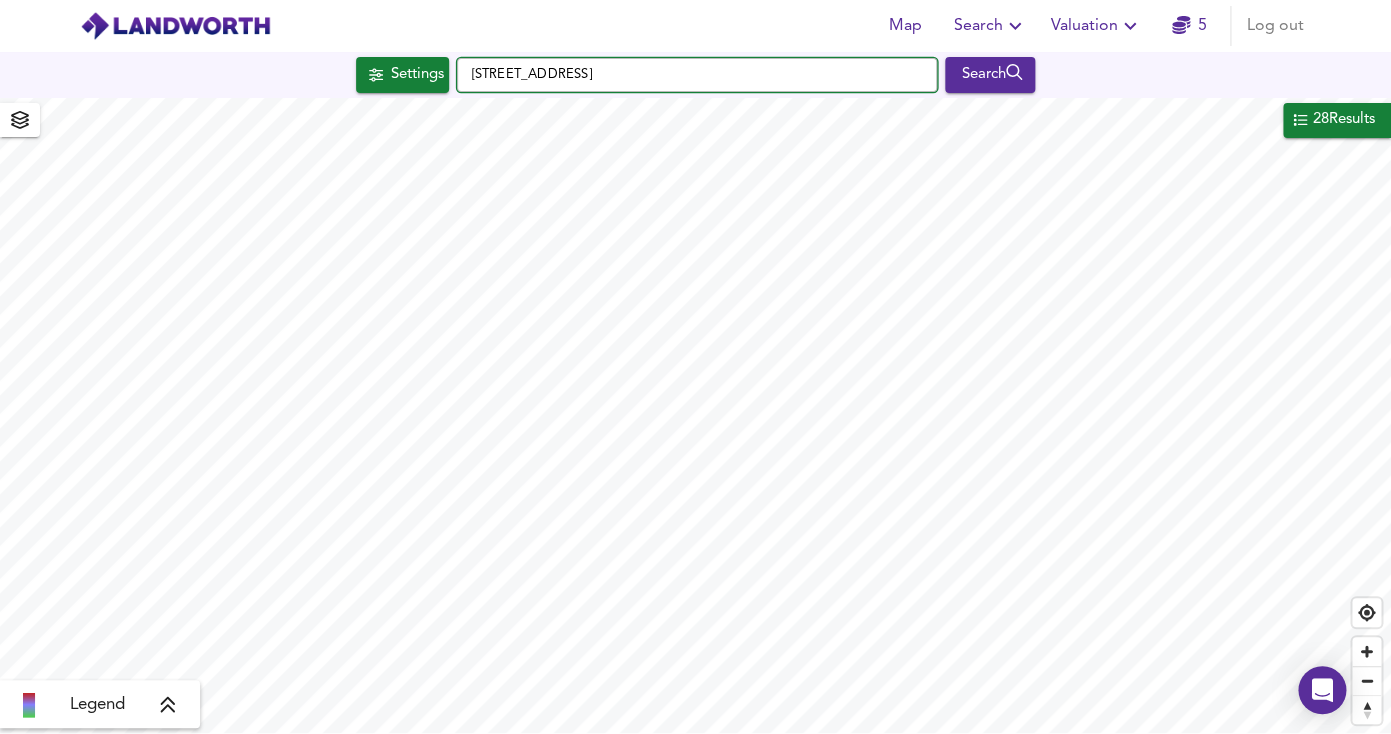 drag, startPoint x: 673, startPoint y: 81, endPoint x: 337, endPoint y: 49, distance: 337.52036 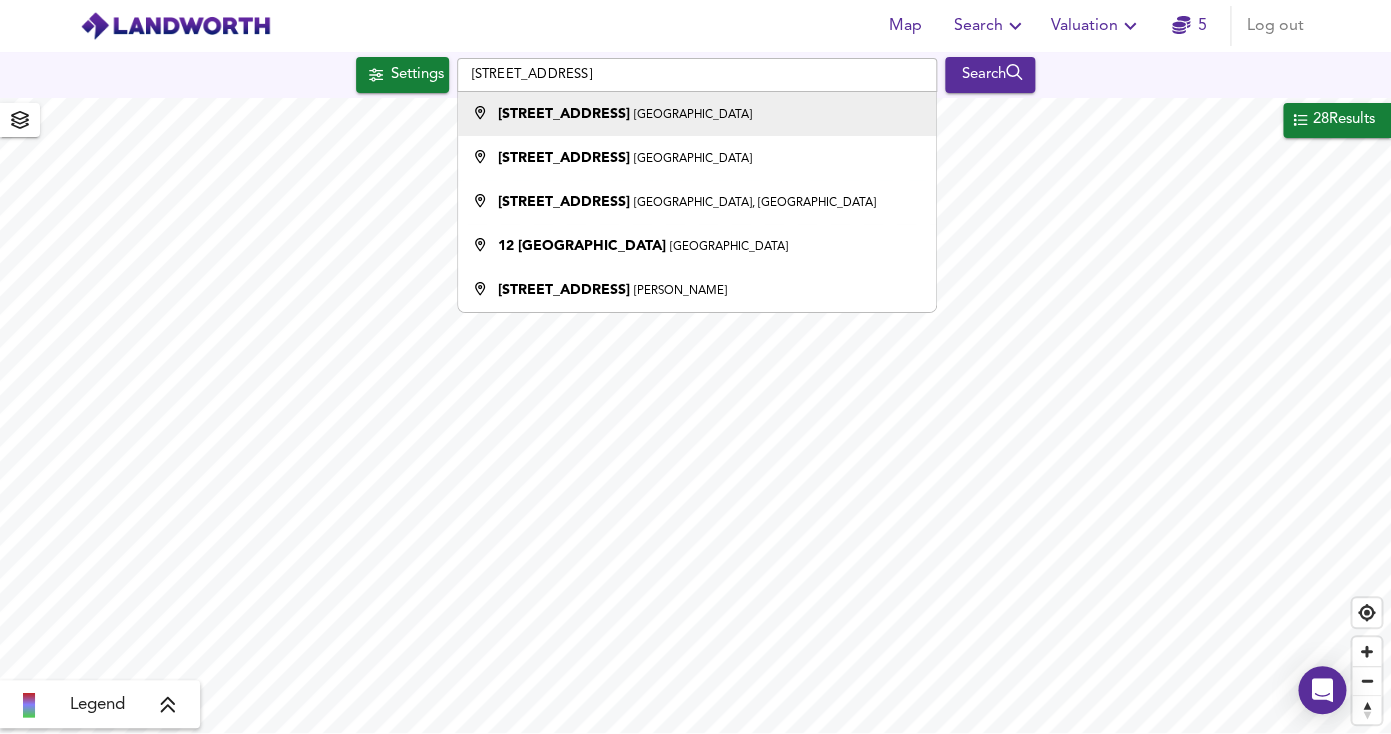 click on "[STREET_ADDRESS]" at bounding box center [697, 114] 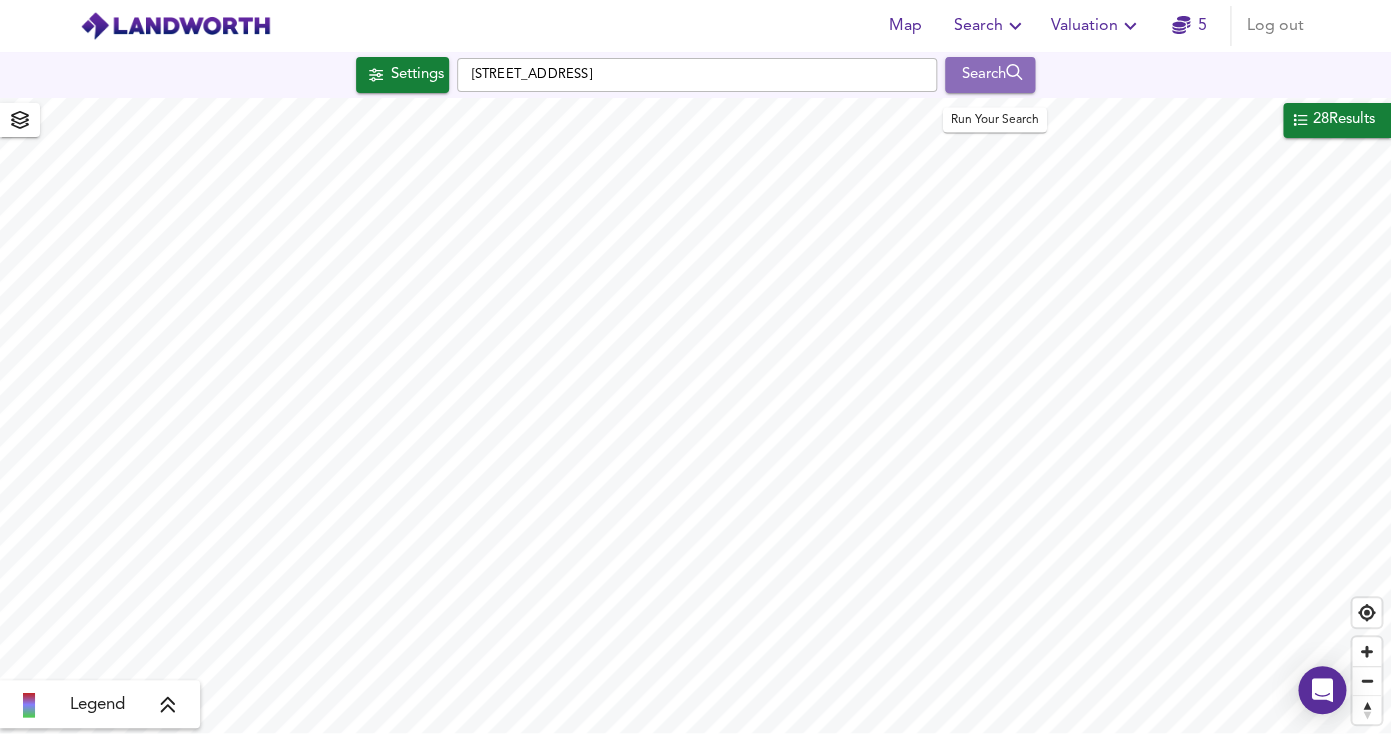 click on "Search" at bounding box center [990, 75] 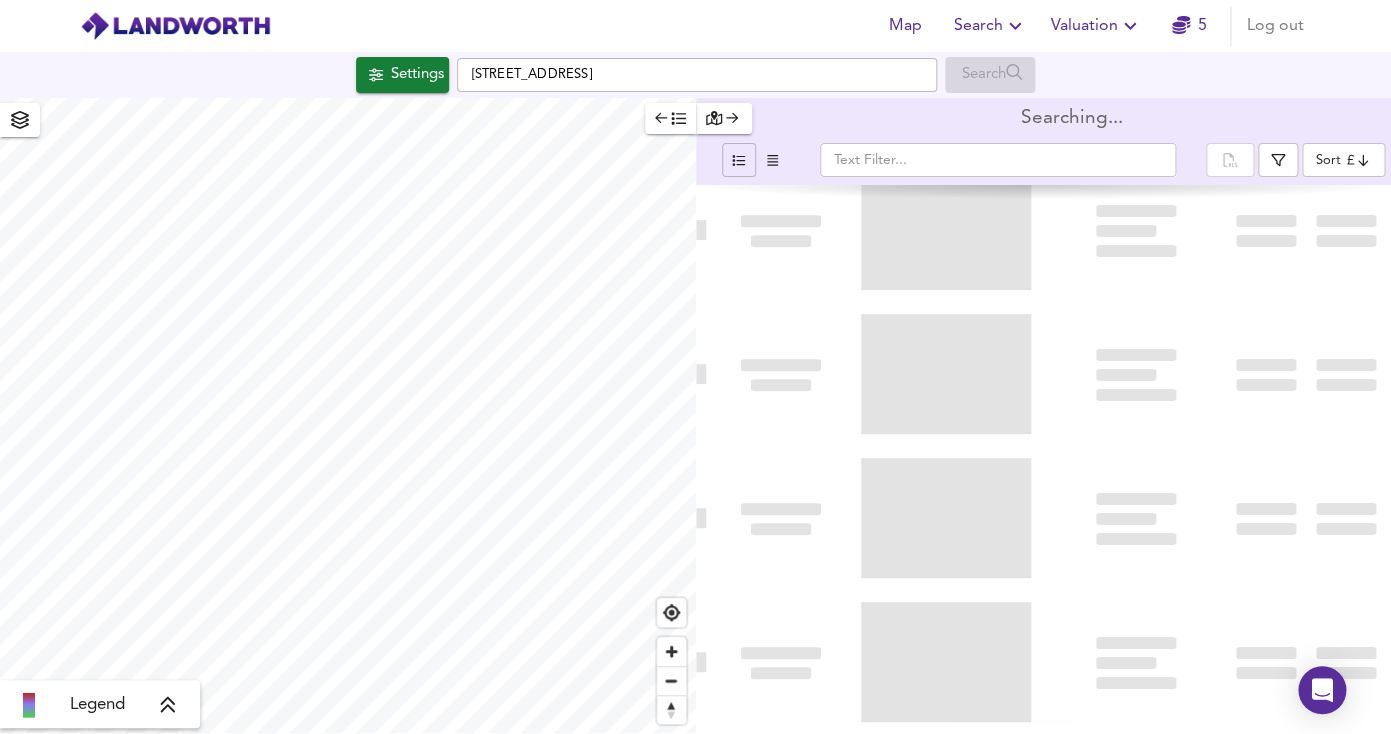 scroll, scrollTop: 892, scrollLeft: 0, axis: vertical 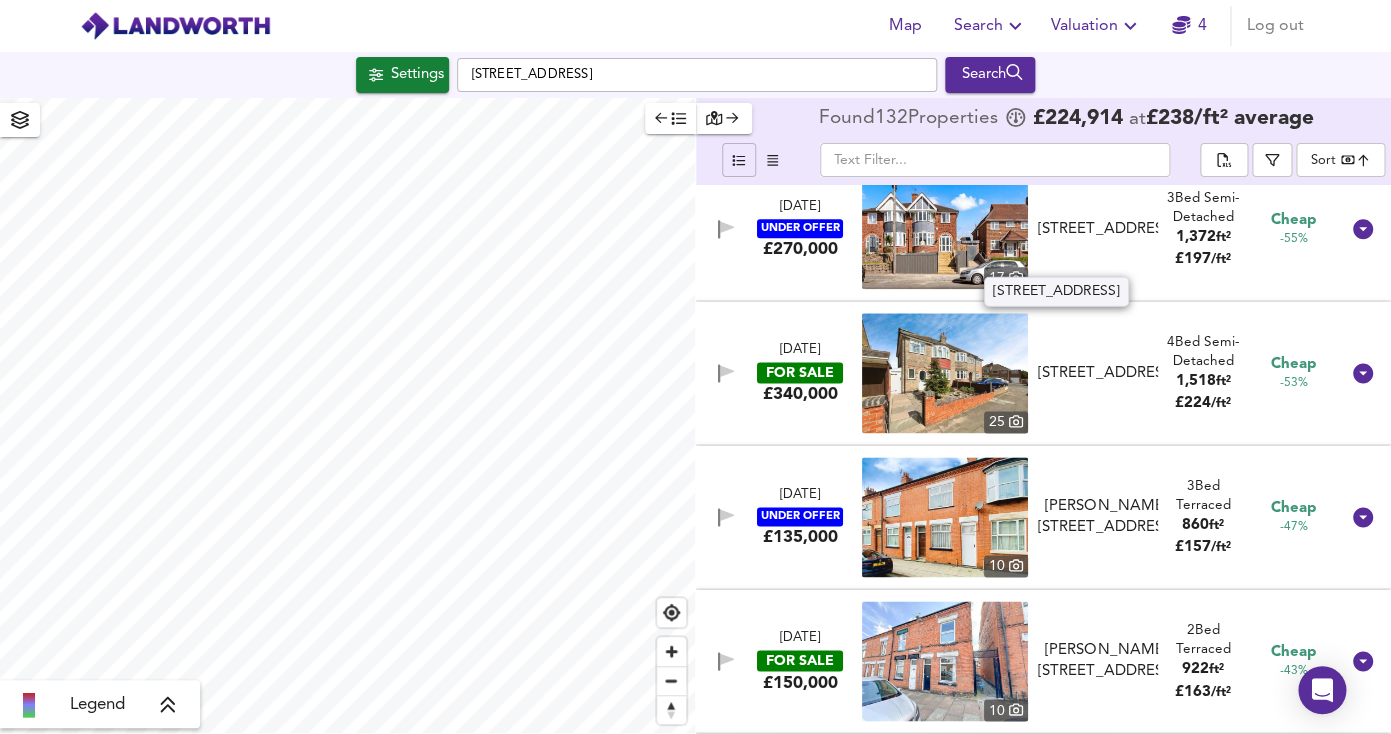 click on "[STREET_ADDRESS]" at bounding box center [1106, 229] 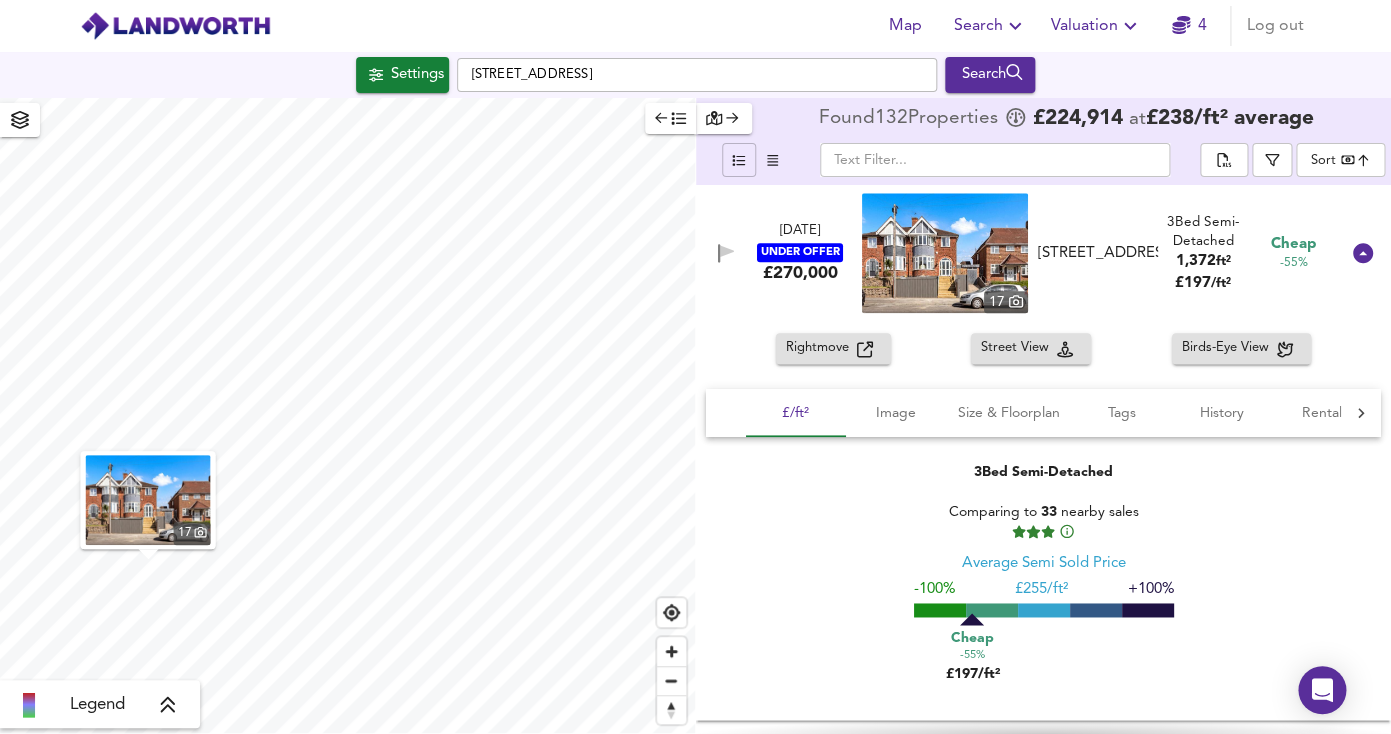 click at bounding box center (945, 253) 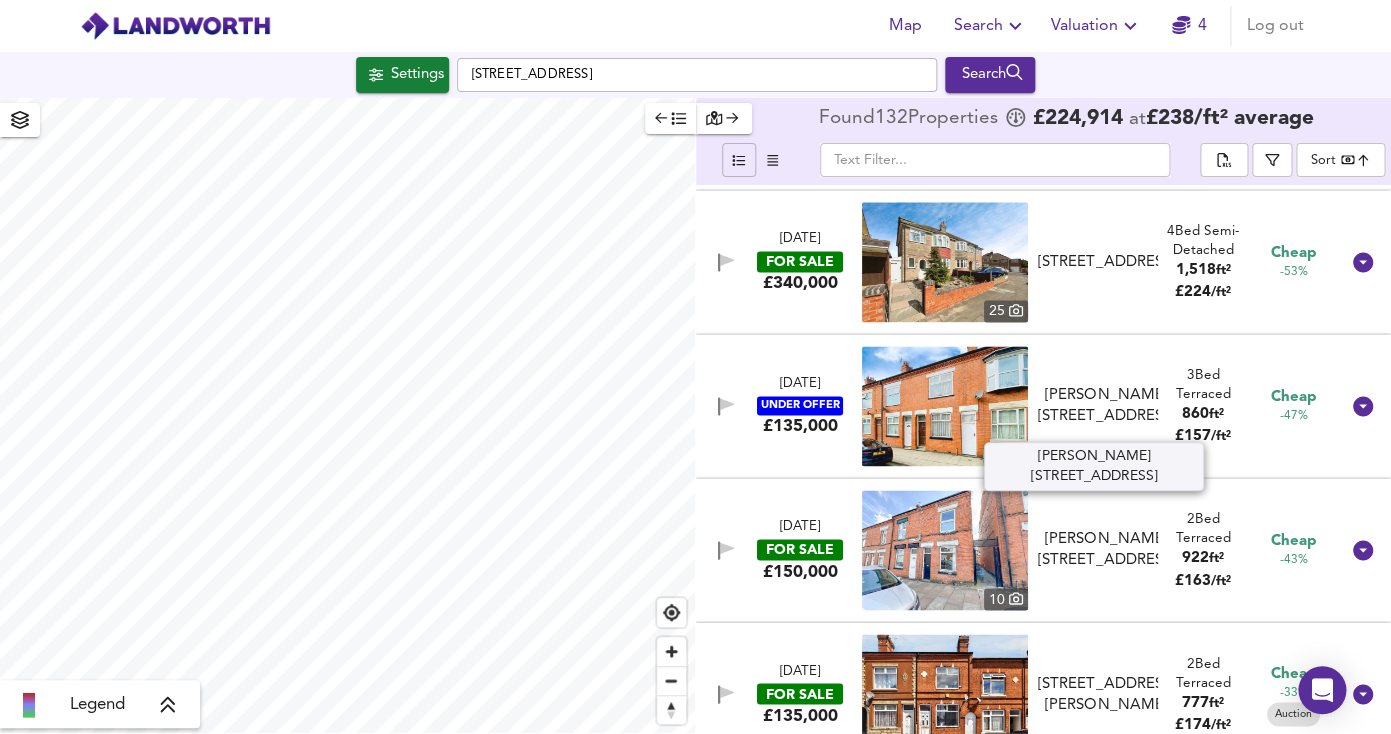 scroll, scrollTop: 1004, scrollLeft: 0, axis: vertical 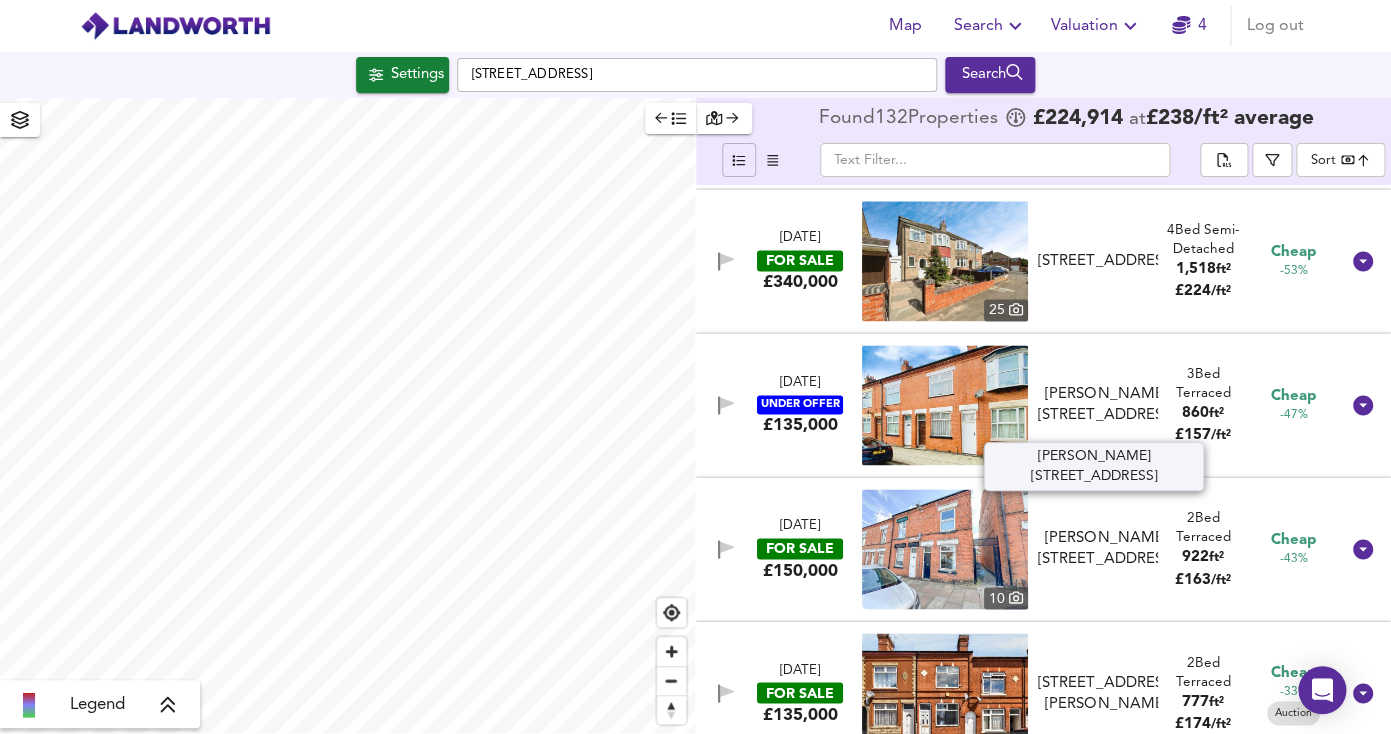 click on "[PERSON_NAME][STREET_ADDRESS]" at bounding box center [1106, 405] 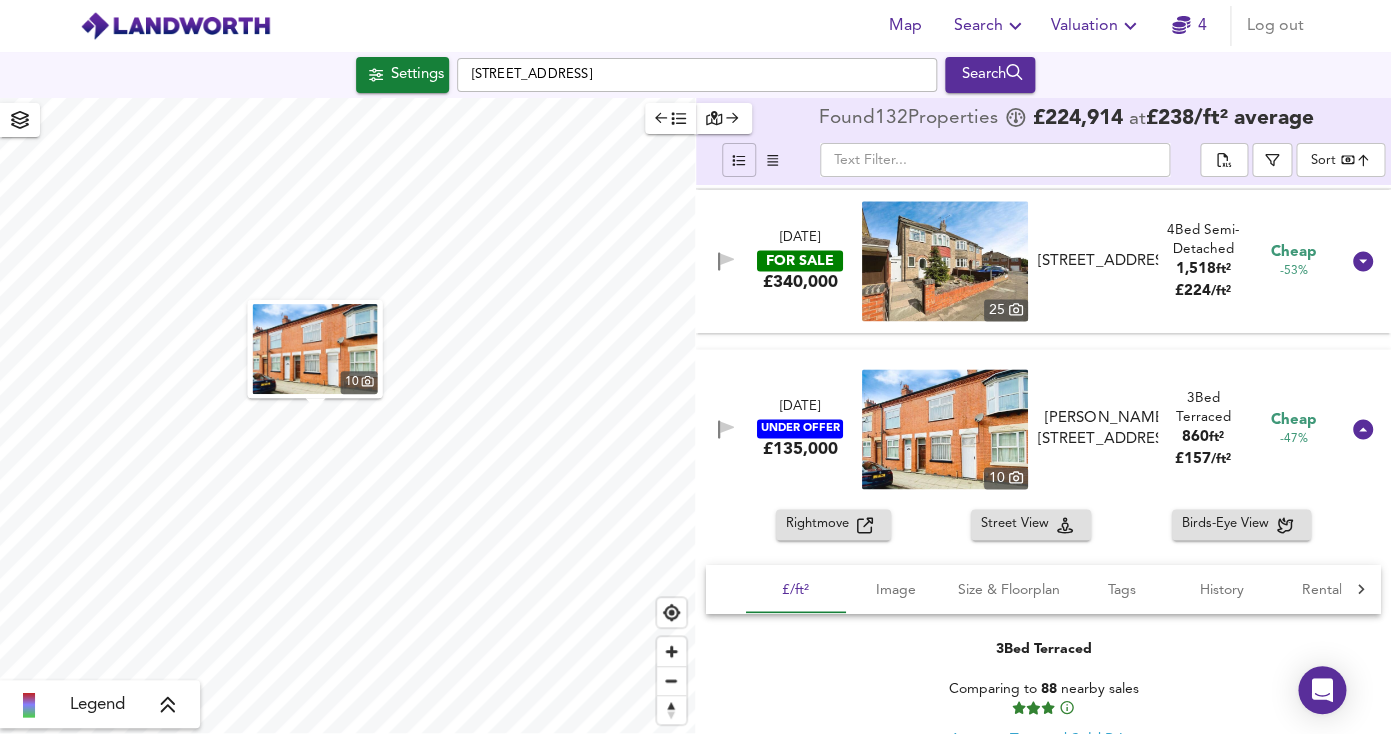 click at bounding box center [945, 429] 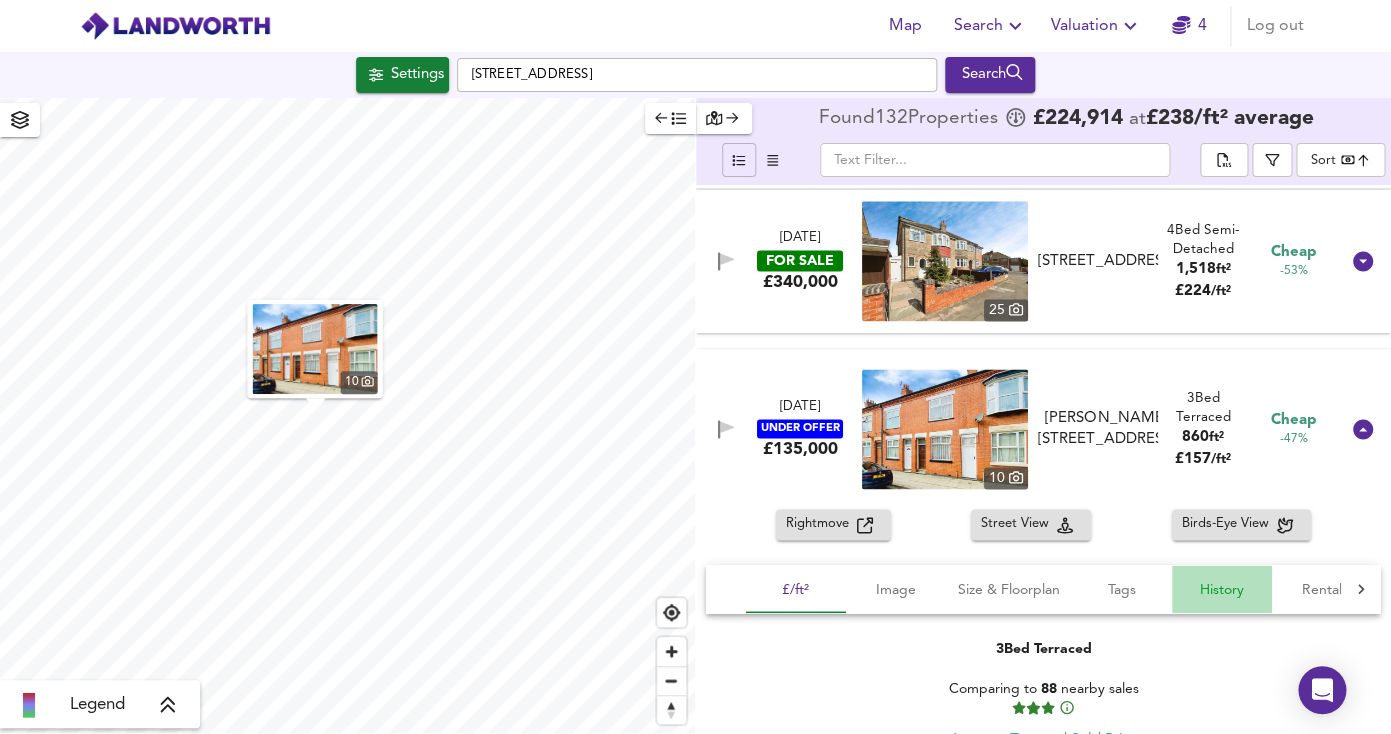 click on "History" at bounding box center [1222, 589] 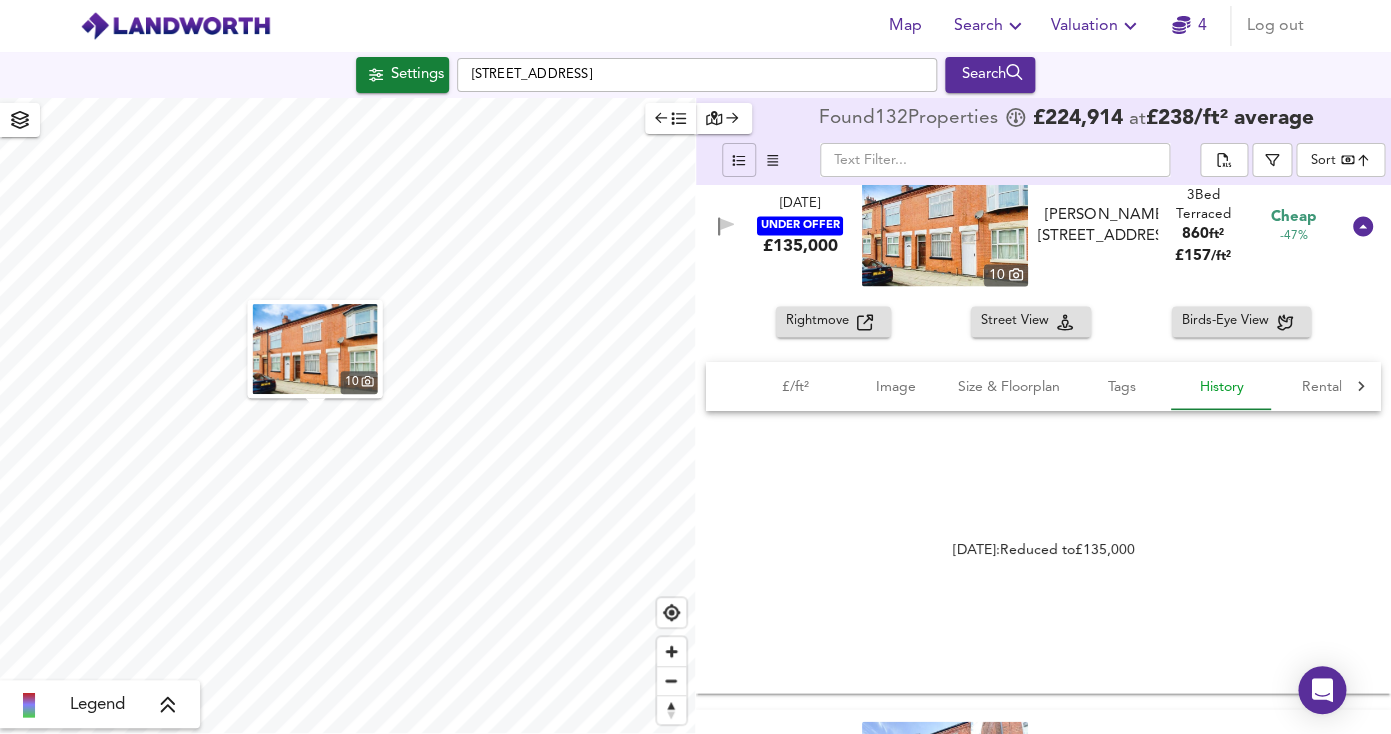 scroll, scrollTop: 1243, scrollLeft: 0, axis: vertical 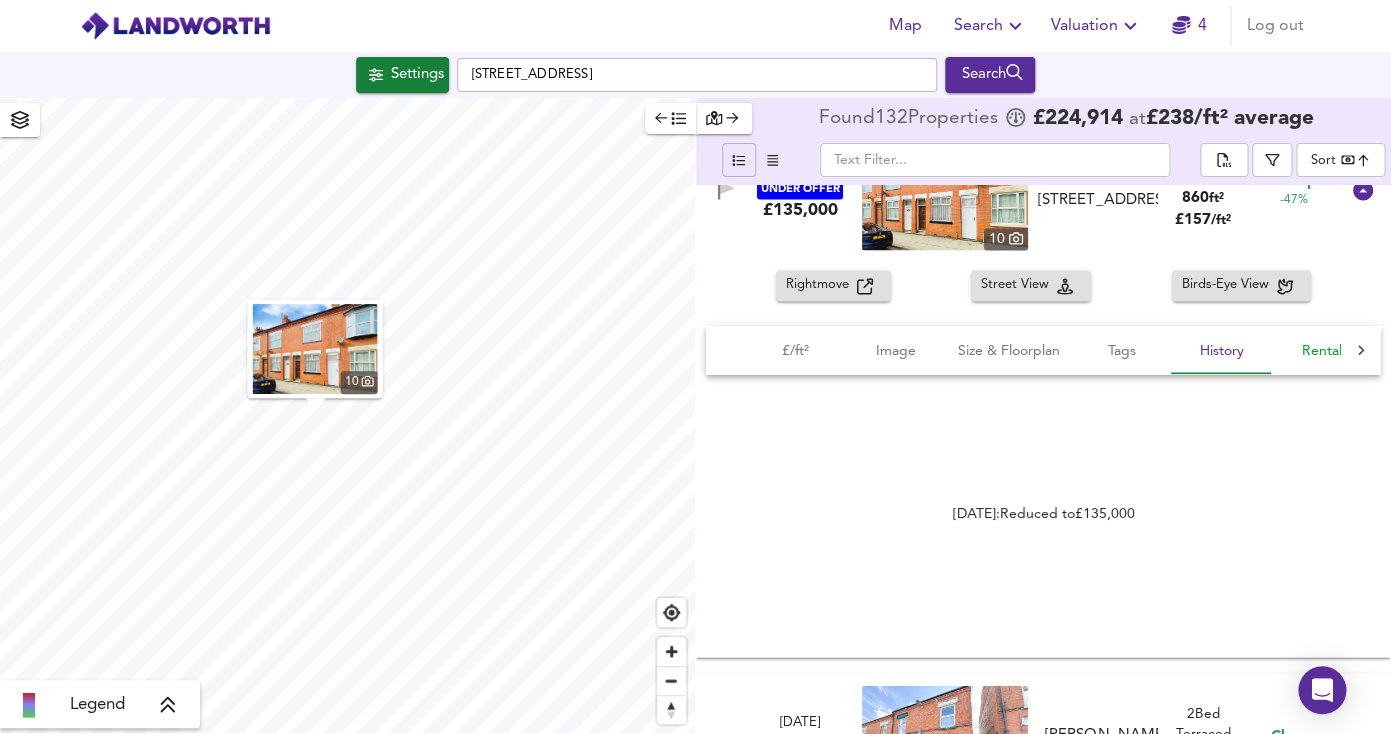 click on "Rental" at bounding box center (1322, 350) 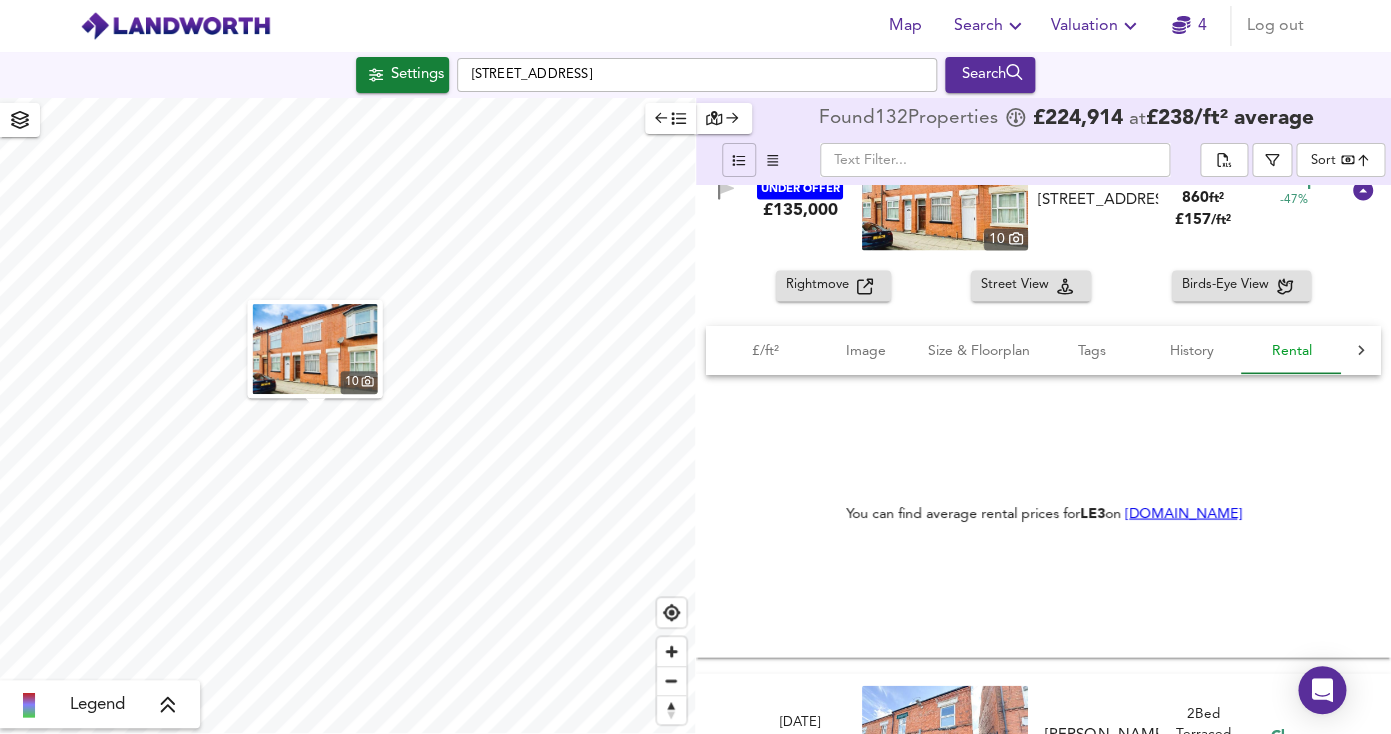 scroll, scrollTop: 0, scrollLeft: 30, axis: horizontal 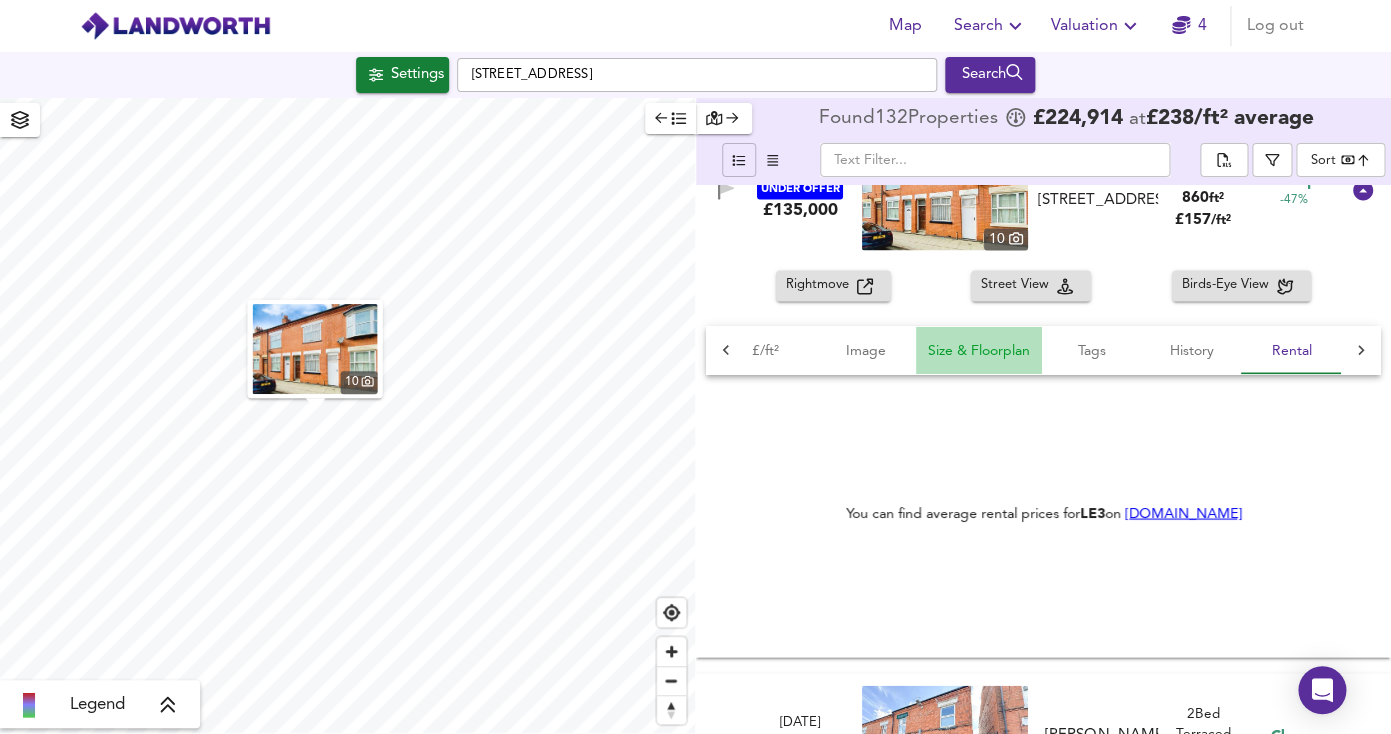 click on "Size & Floorplan" at bounding box center [979, 350] 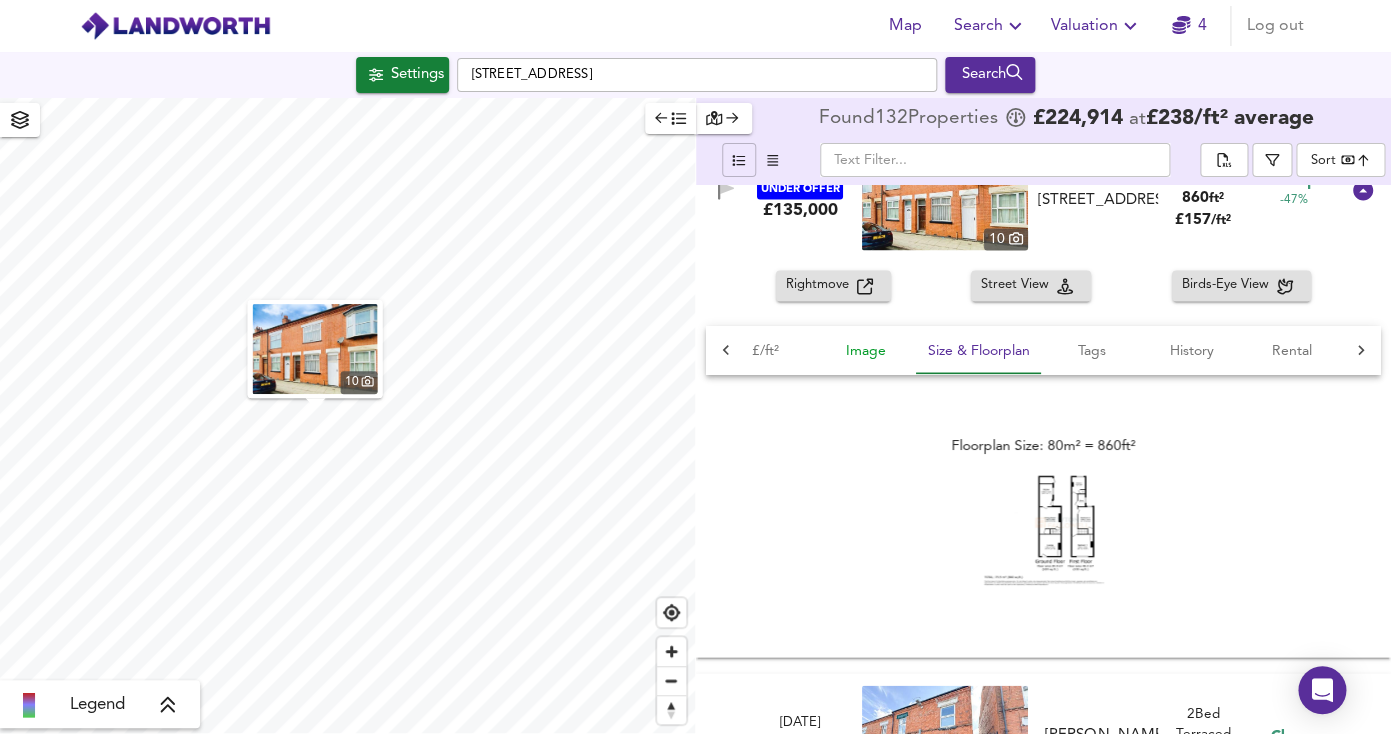 click on "Image" at bounding box center (866, 350) 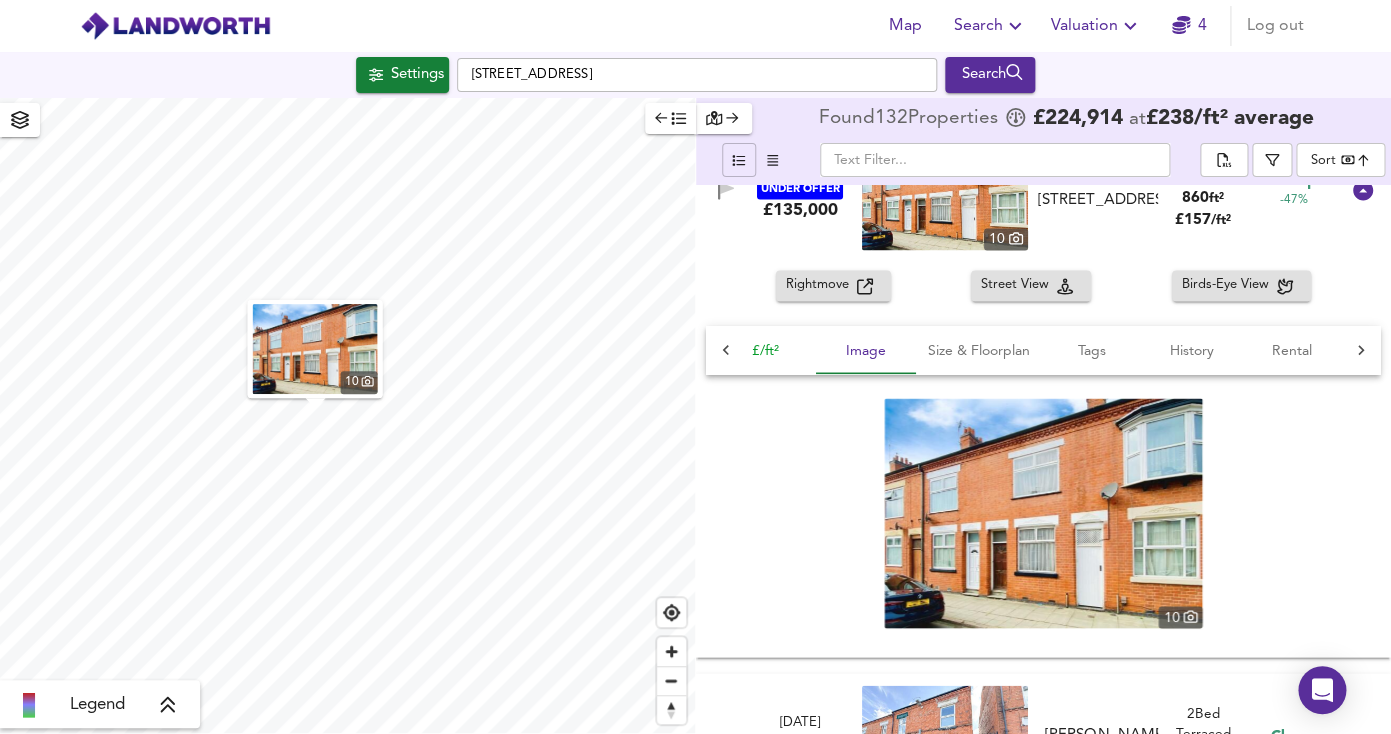 click on "£/ft²" at bounding box center (766, 350) 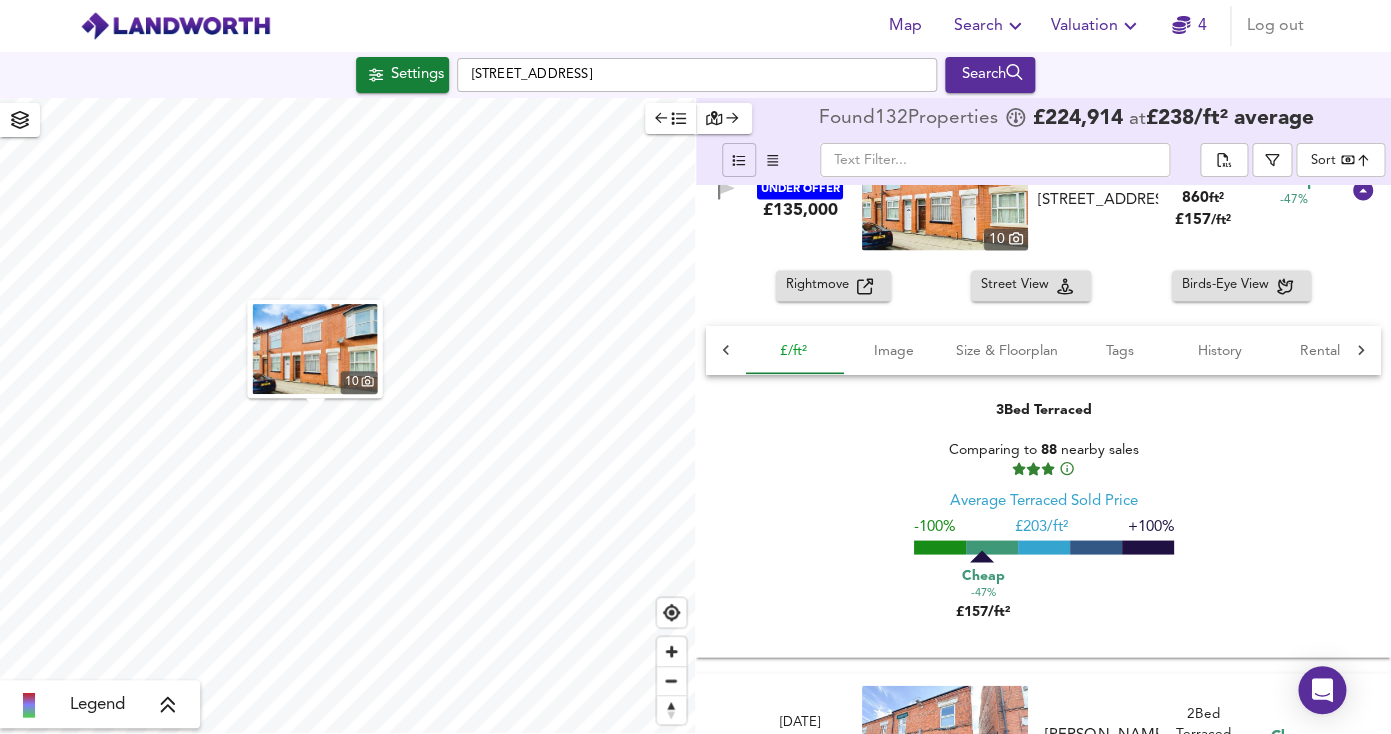 scroll, scrollTop: 0, scrollLeft: 0, axis: both 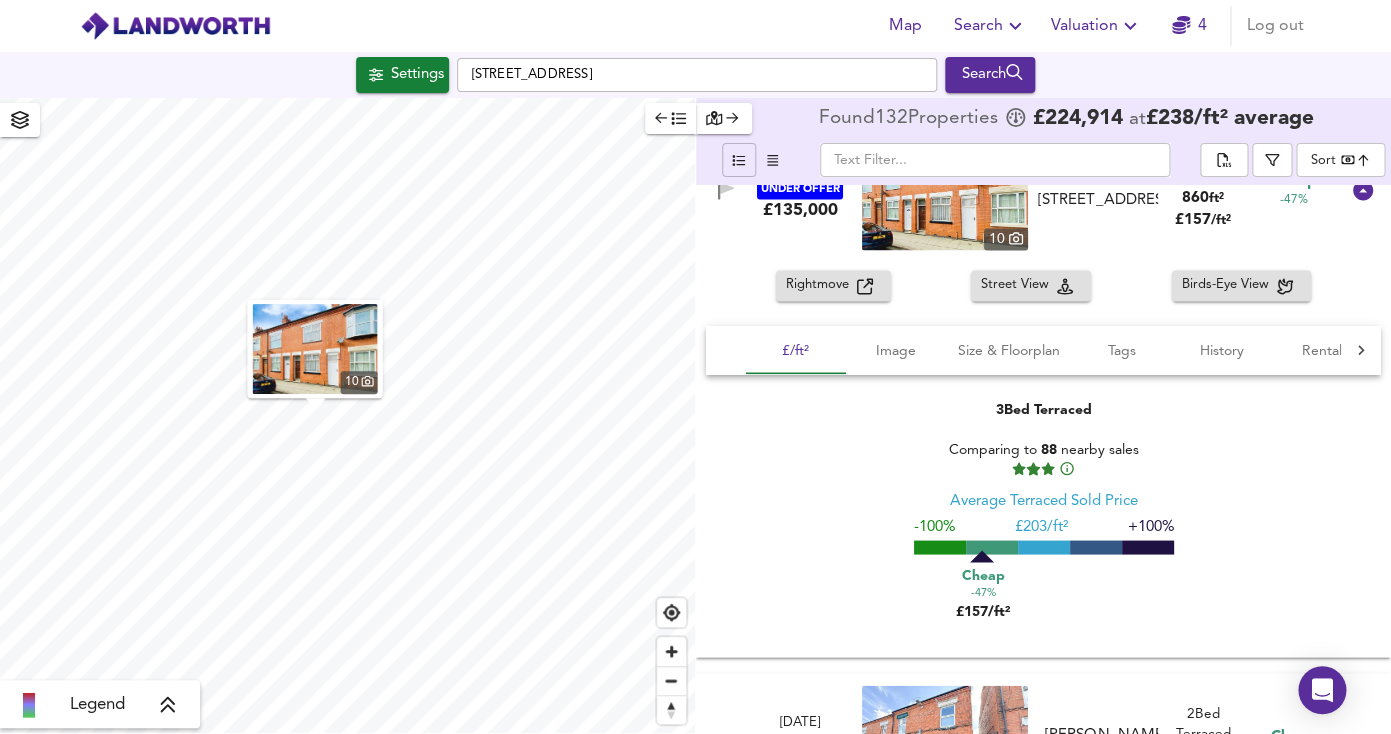 click on "£/ft² Image Size & Floorplan Tags History Rental Agent" at bounding box center (1044, 350) 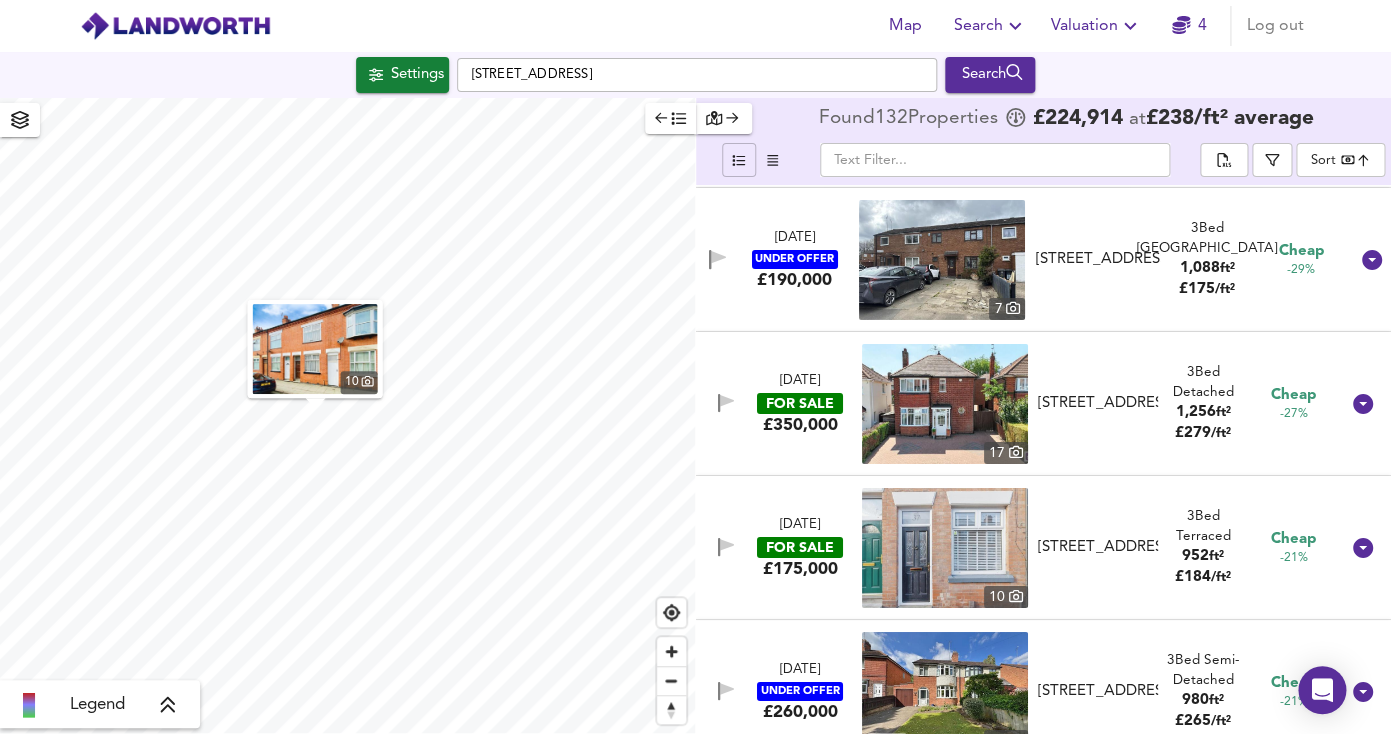 scroll, scrollTop: 2466, scrollLeft: 0, axis: vertical 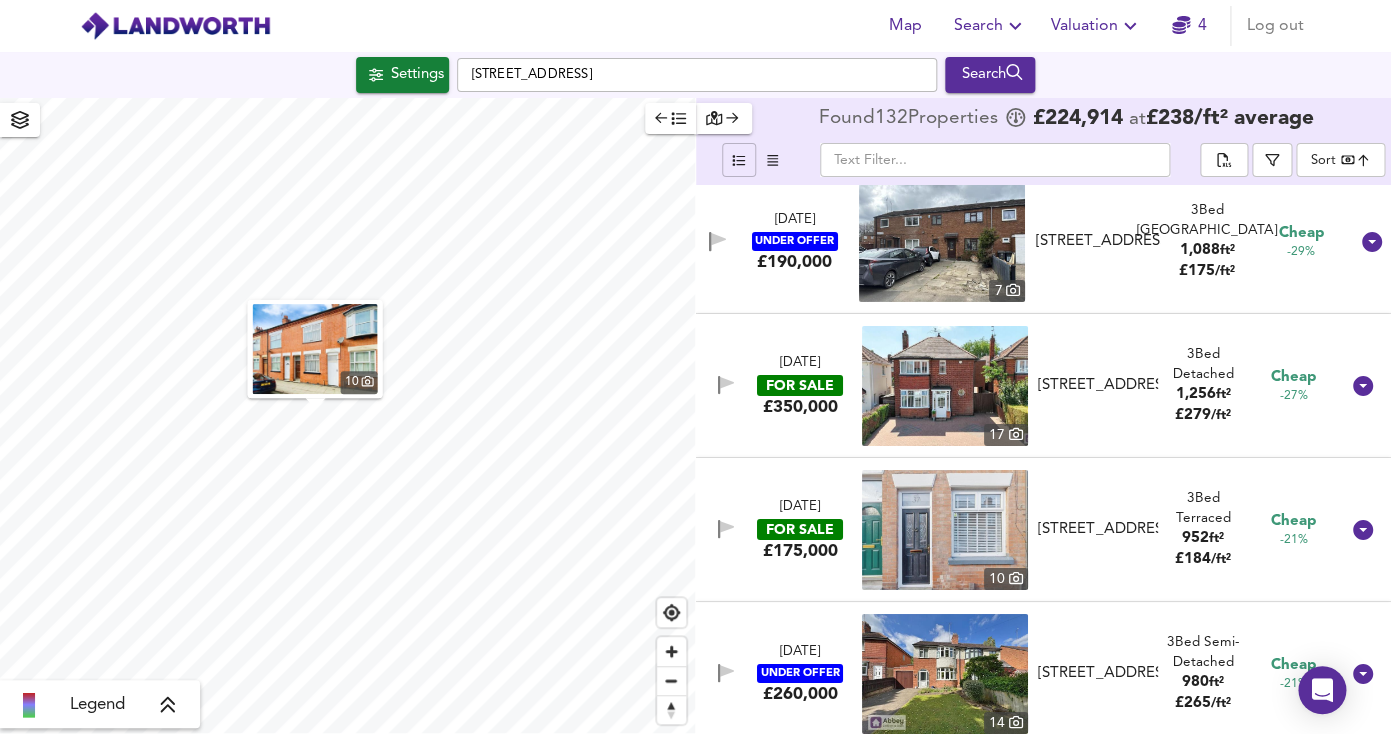click at bounding box center (945, 530) 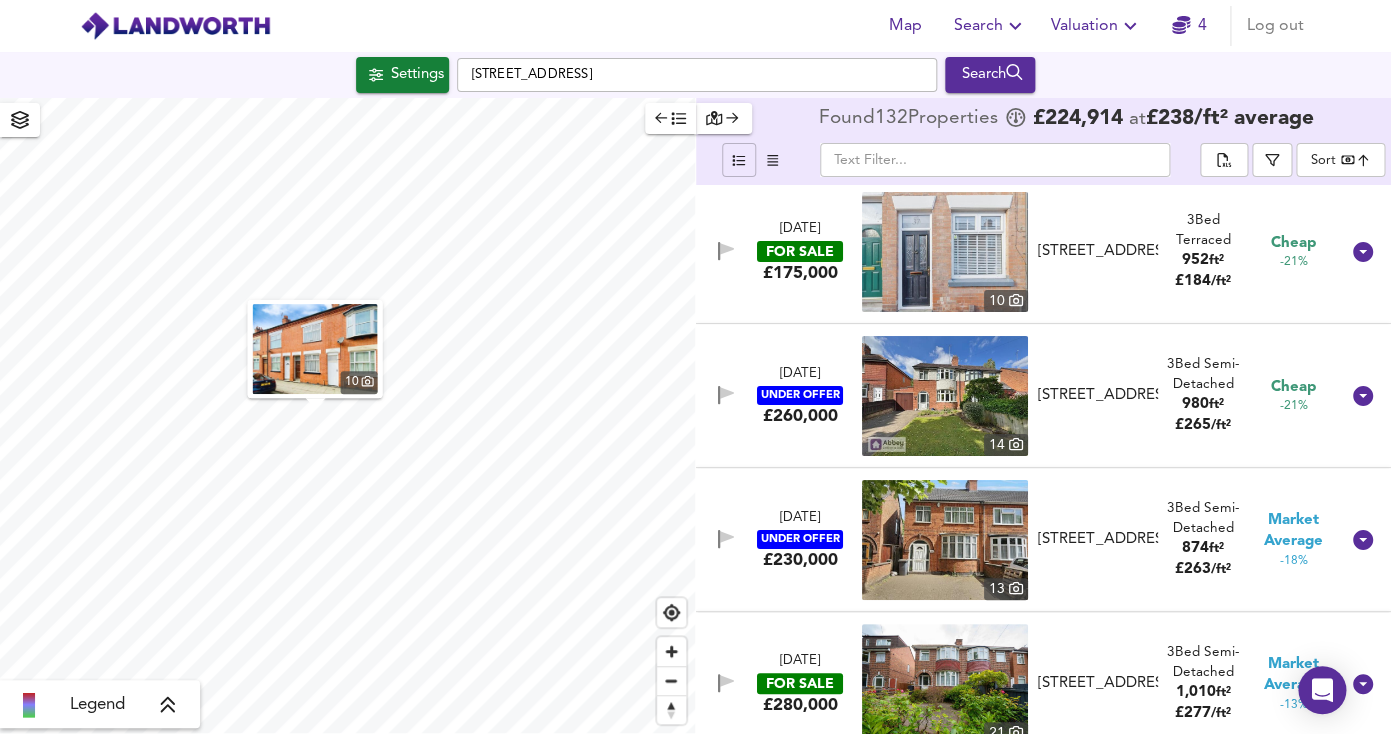 scroll, scrollTop: 2762, scrollLeft: 0, axis: vertical 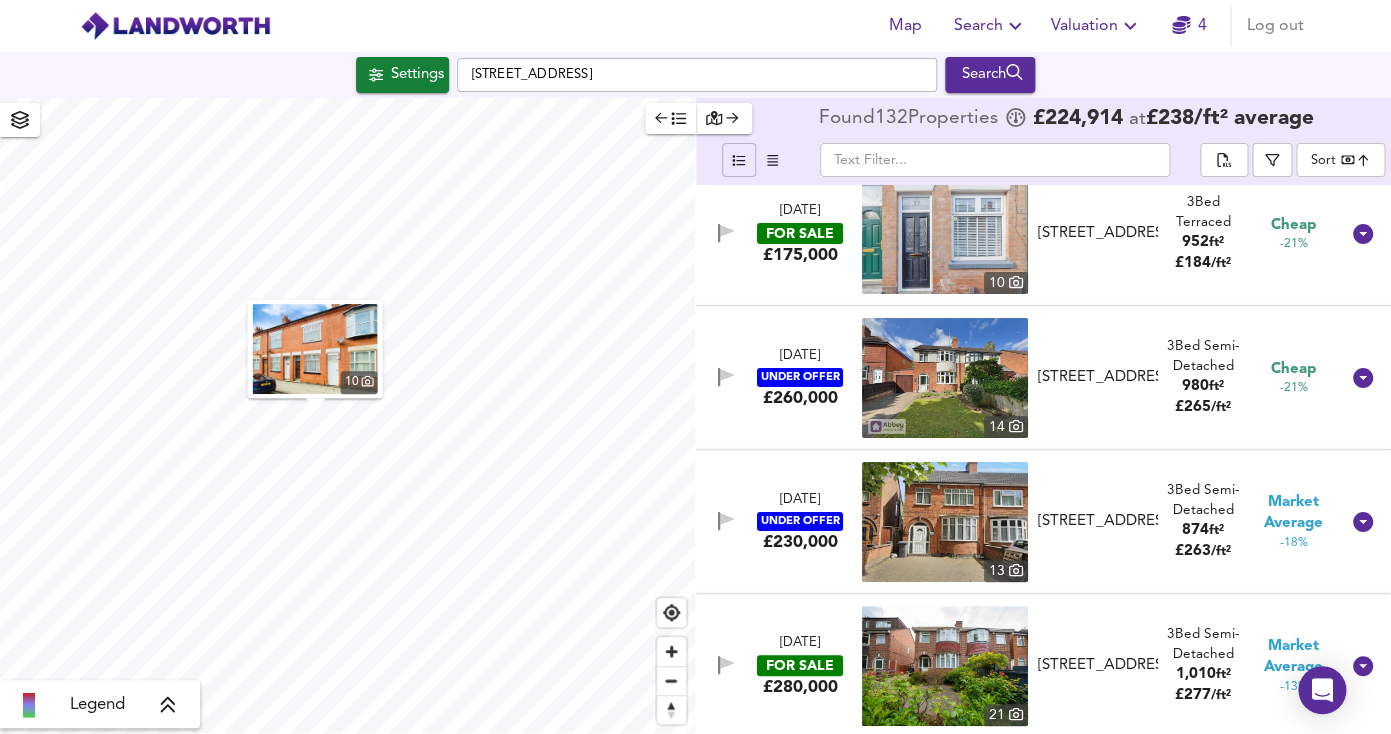 click at bounding box center (945, 522) 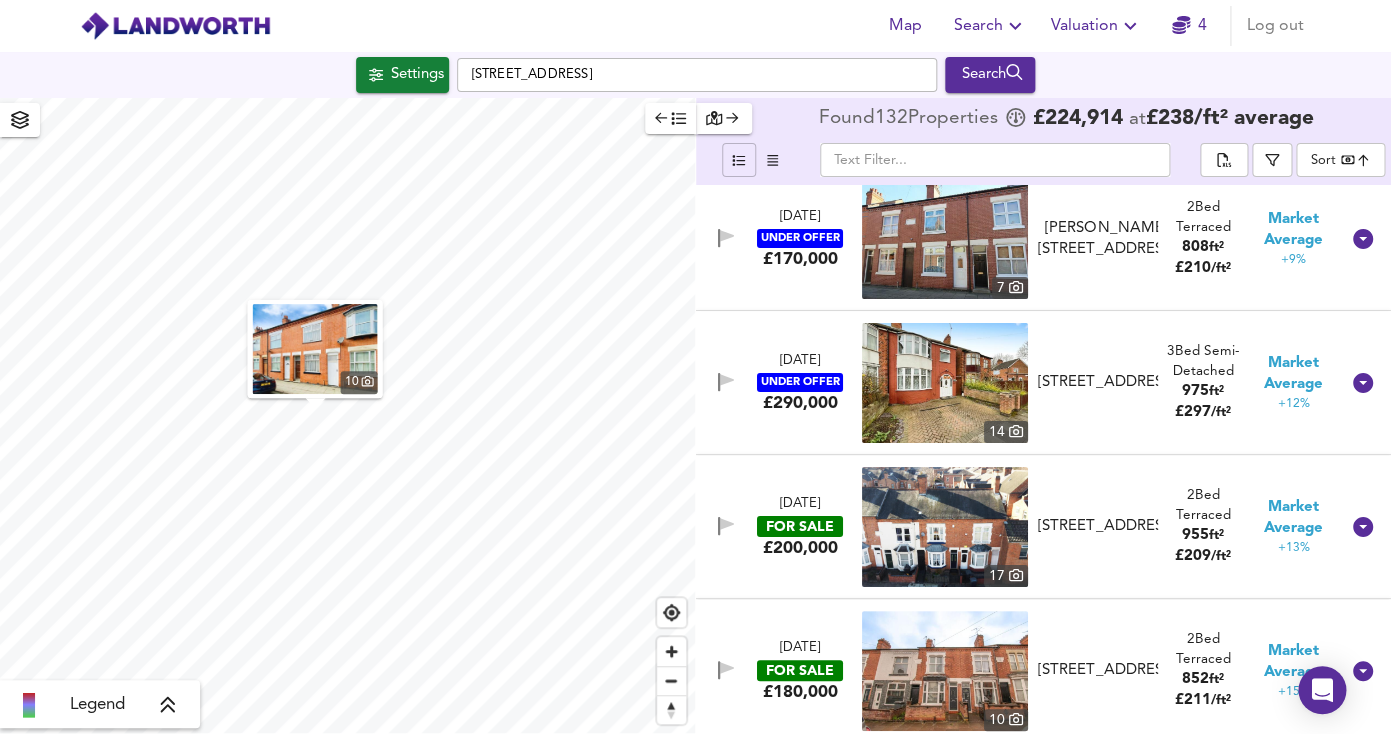 scroll, scrollTop: 5511, scrollLeft: 0, axis: vertical 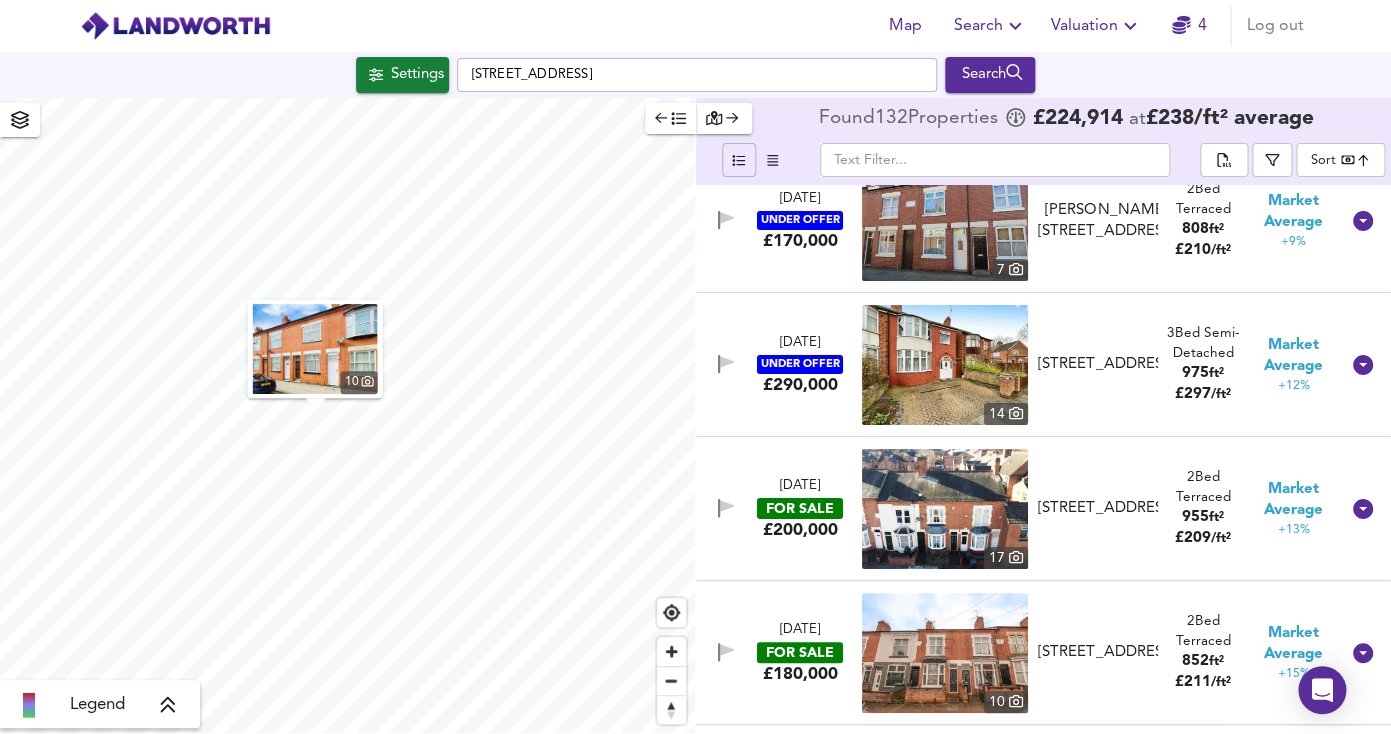 click at bounding box center (945, 509) 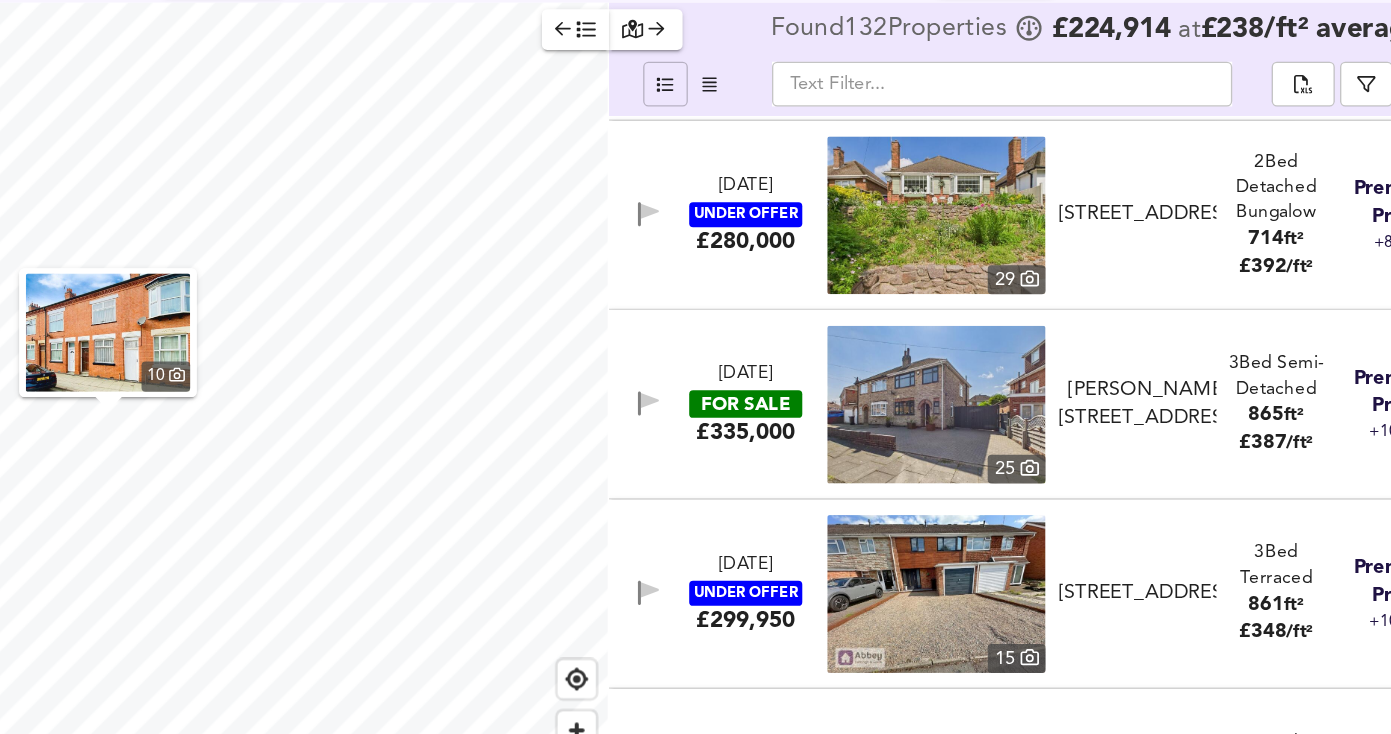 scroll, scrollTop: 9506, scrollLeft: 0, axis: vertical 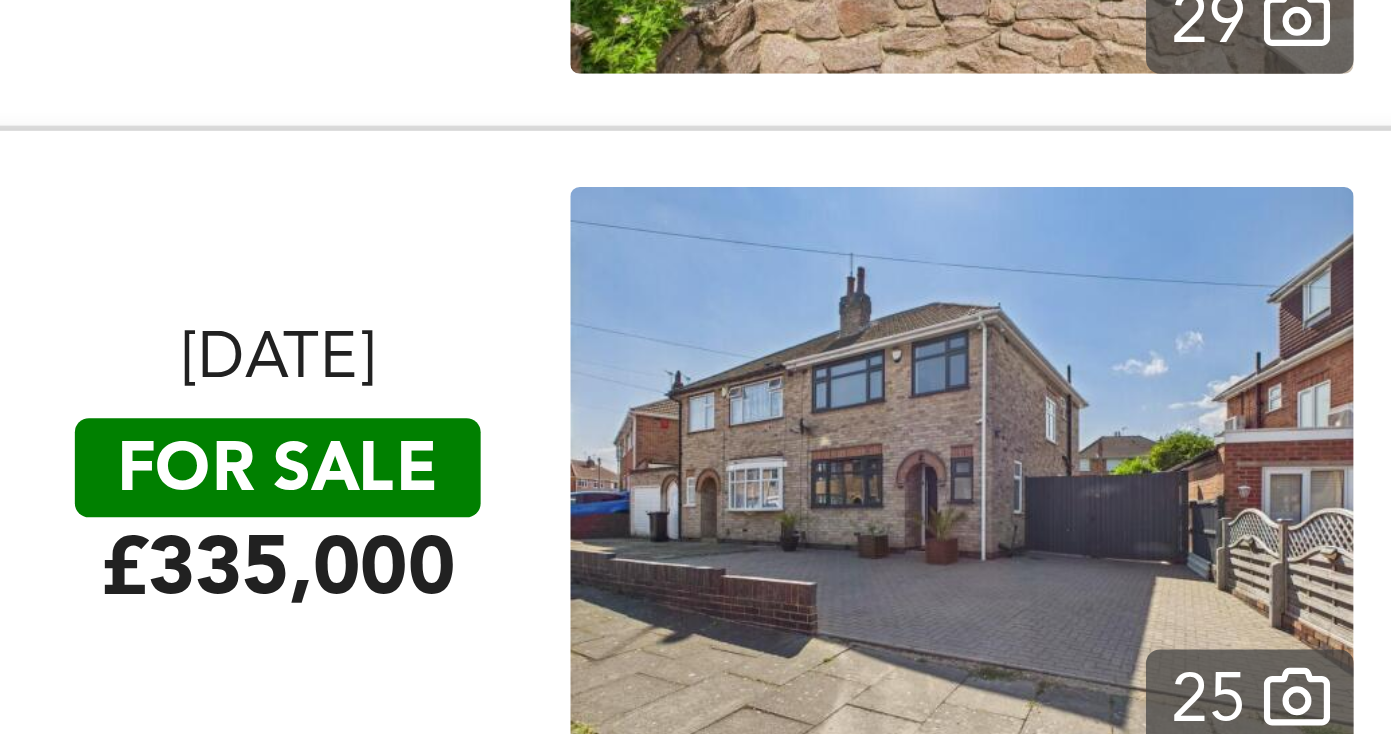 click at bounding box center [945, 402] 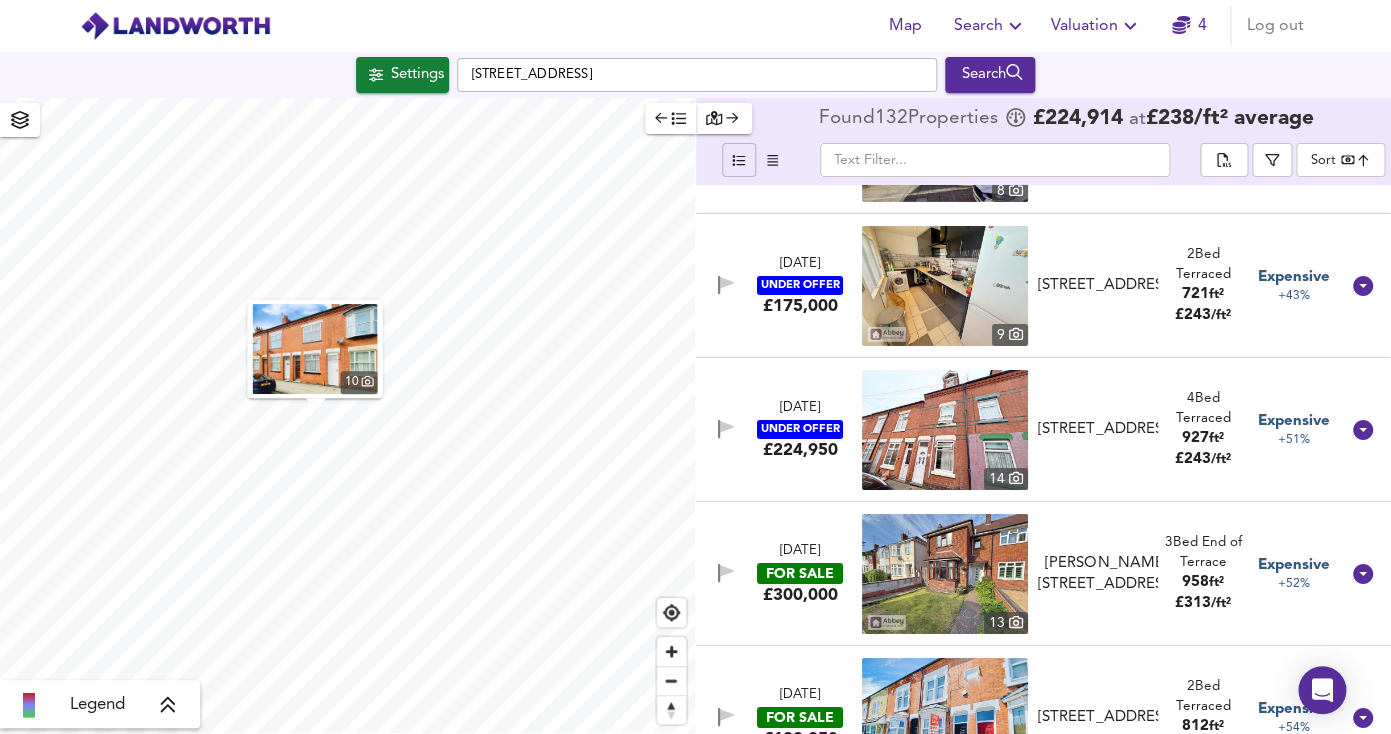 scroll, scrollTop: 8136, scrollLeft: 0, axis: vertical 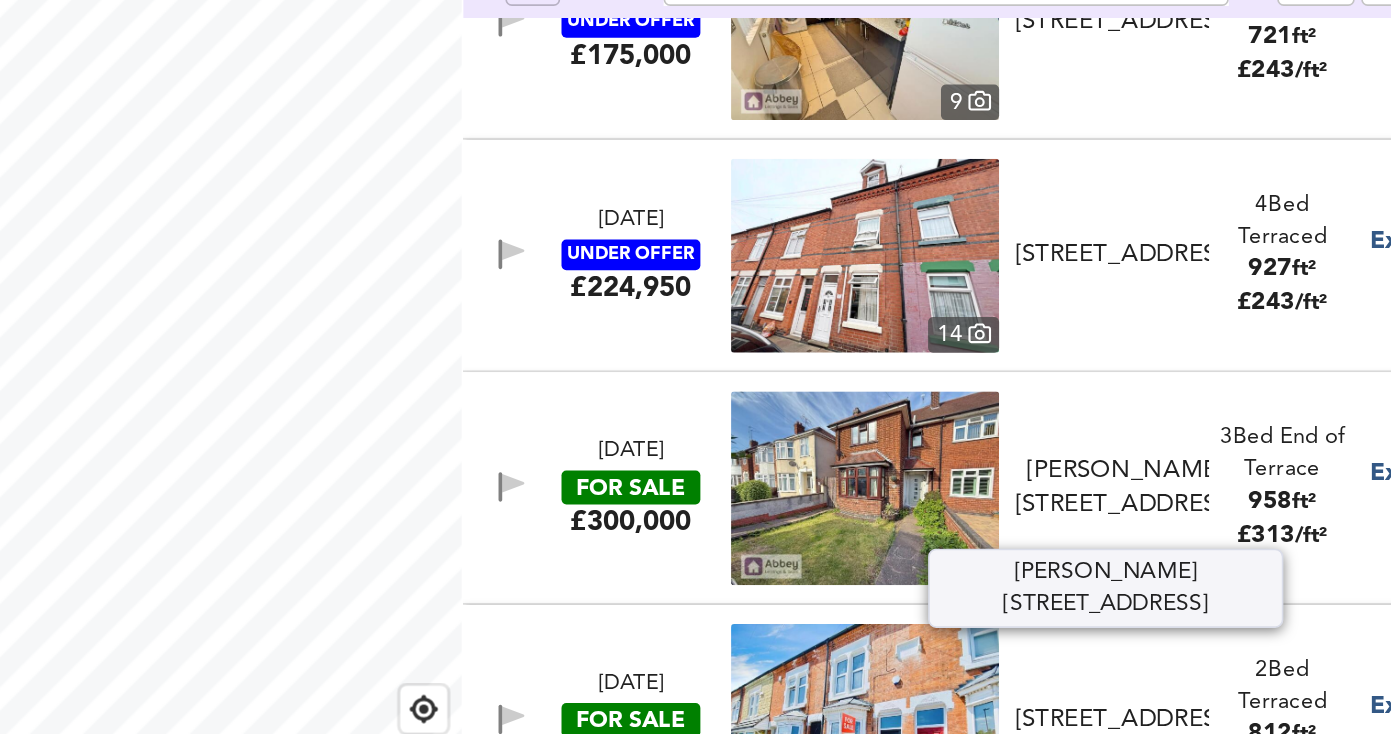 click on "[PERSON_NAME][STREET_ADDRESS]" at bounding box center (1106, 476) 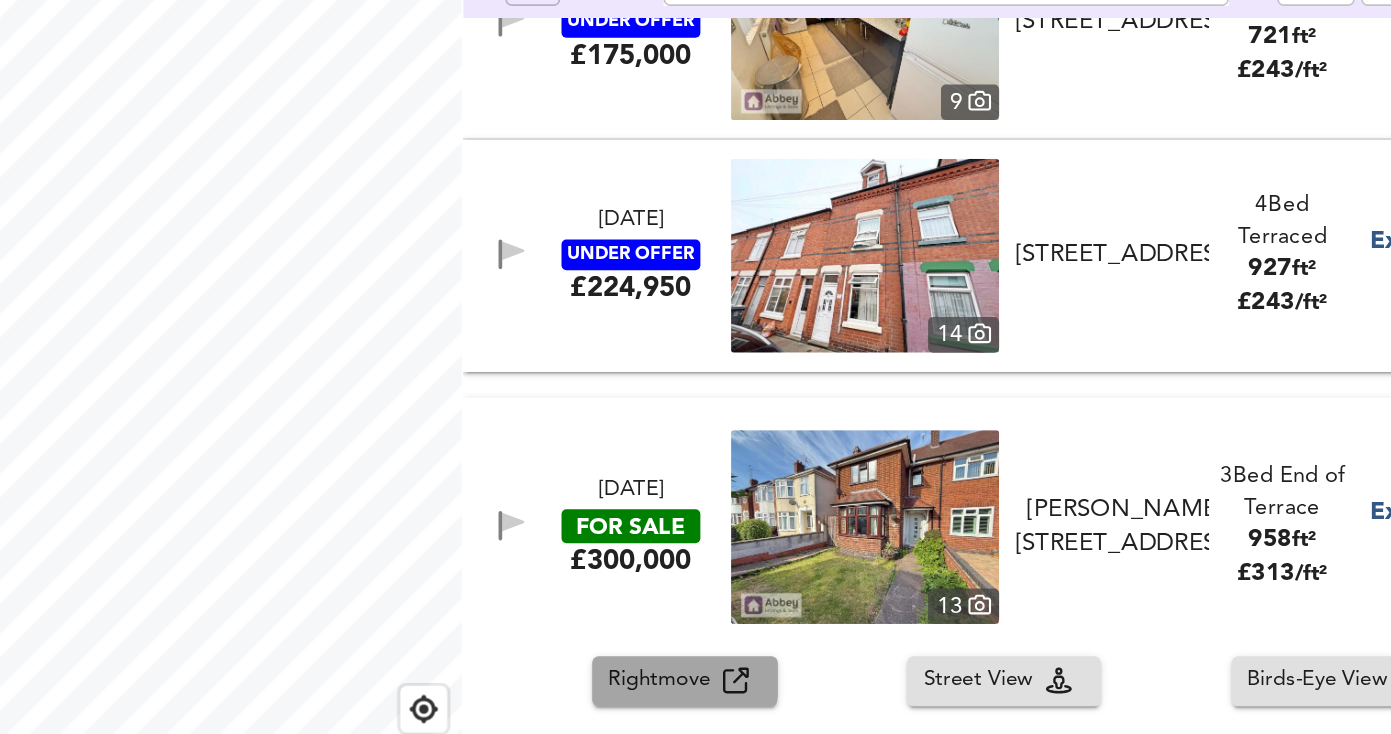 click on "Rightmove" at bounding box center [821, 595] 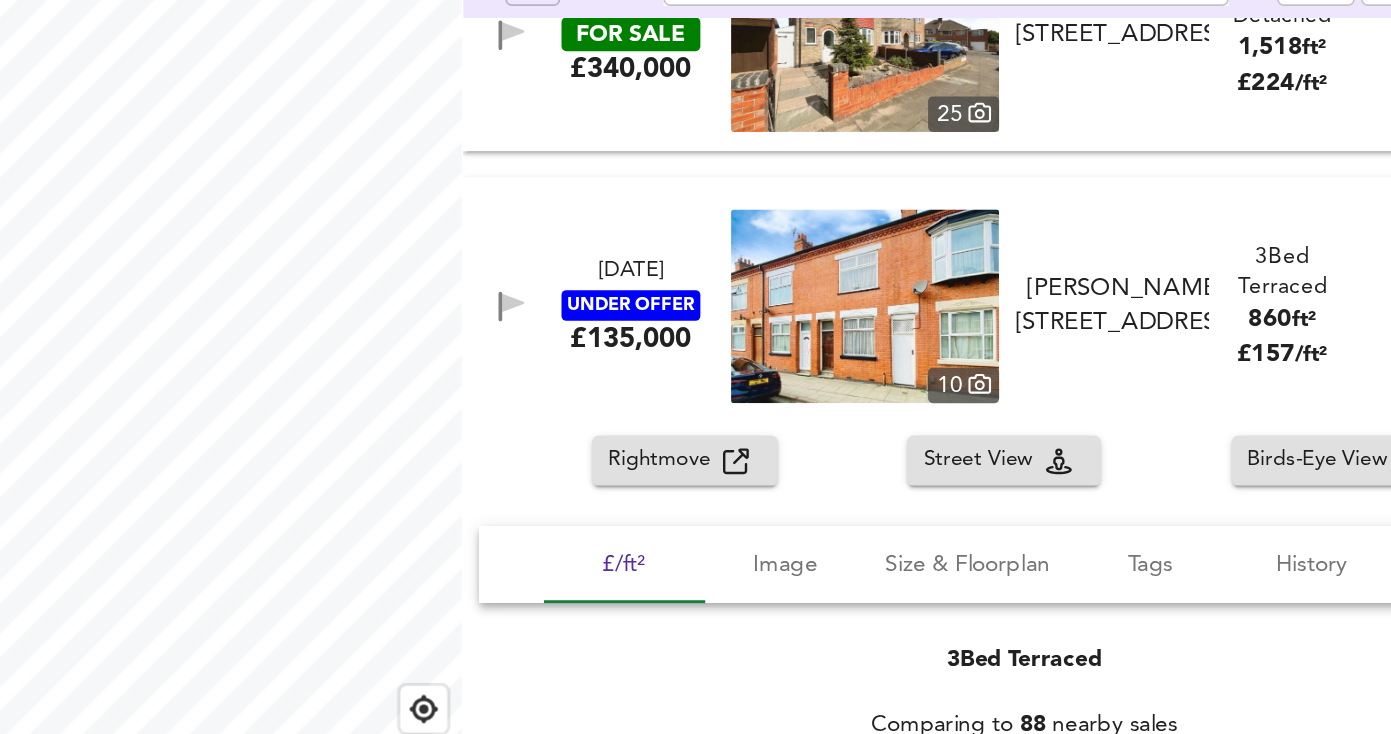 scroll, scrollTop: 0, scrollLeft: 0, axis: both 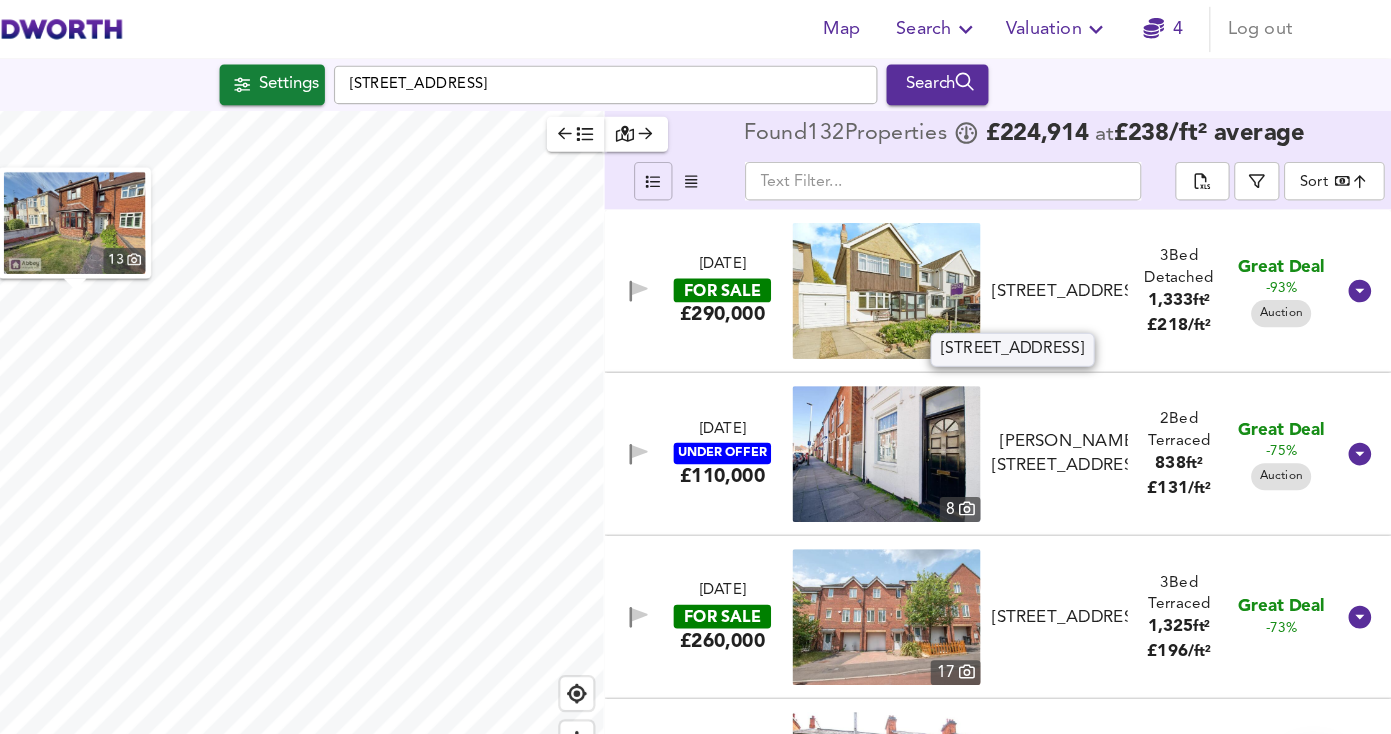 click on "[STREET_ADDRESS]" at bounding box center (1106, 257) 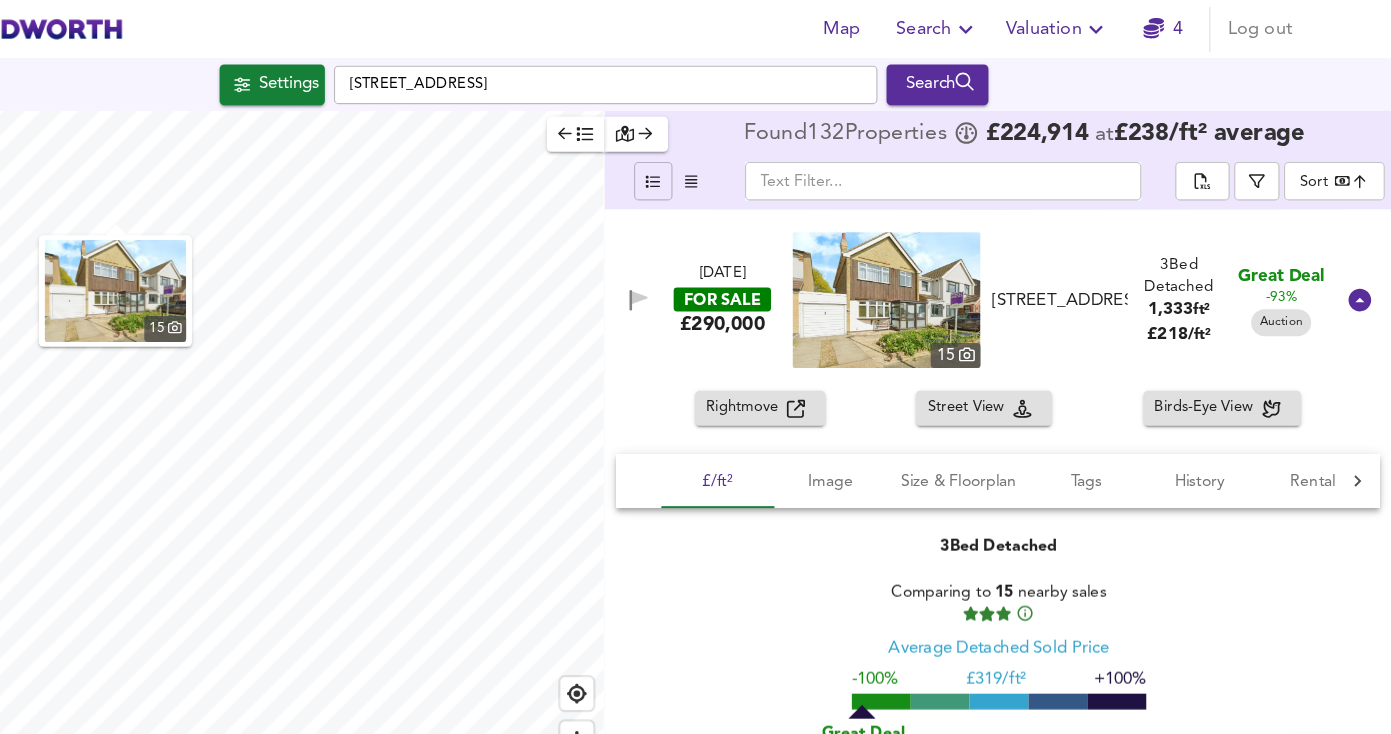 click at bounding box center [945, 265] 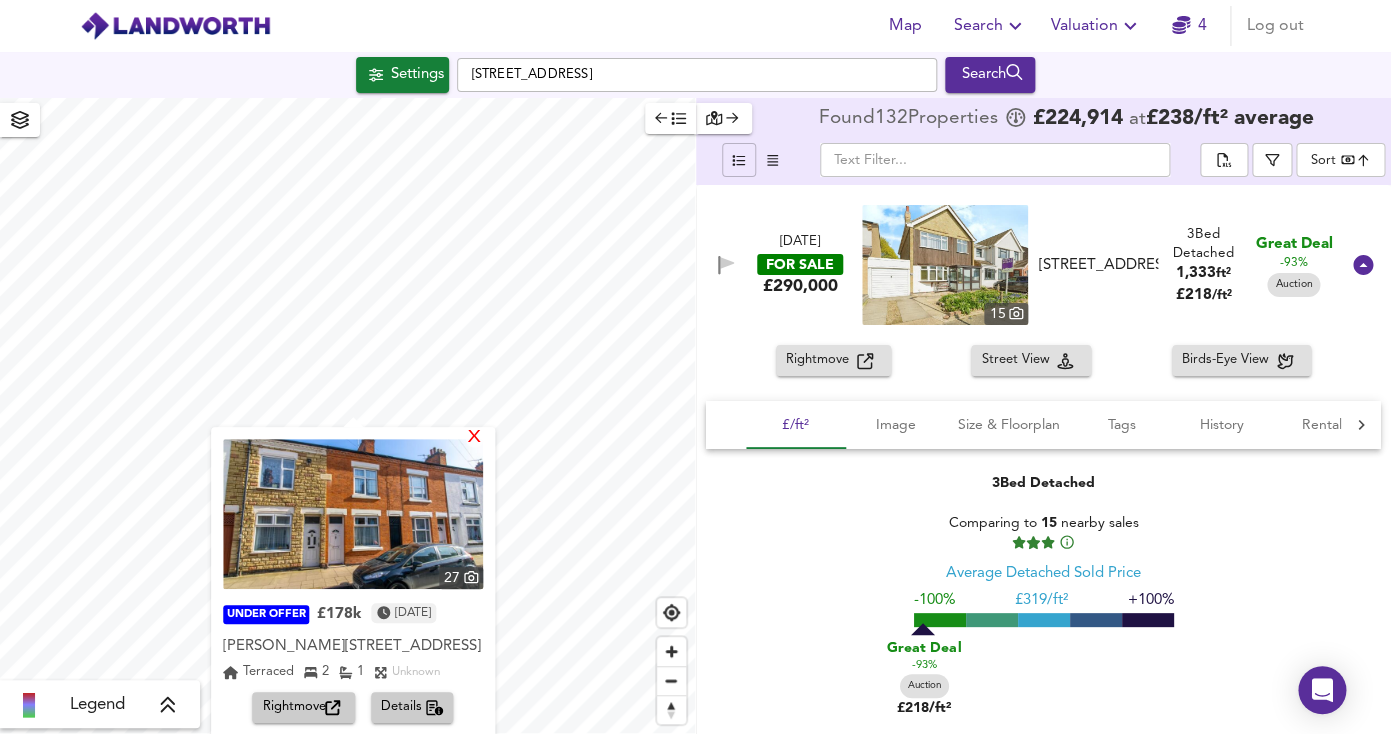 click on "X" at bounding box center (474, 438) 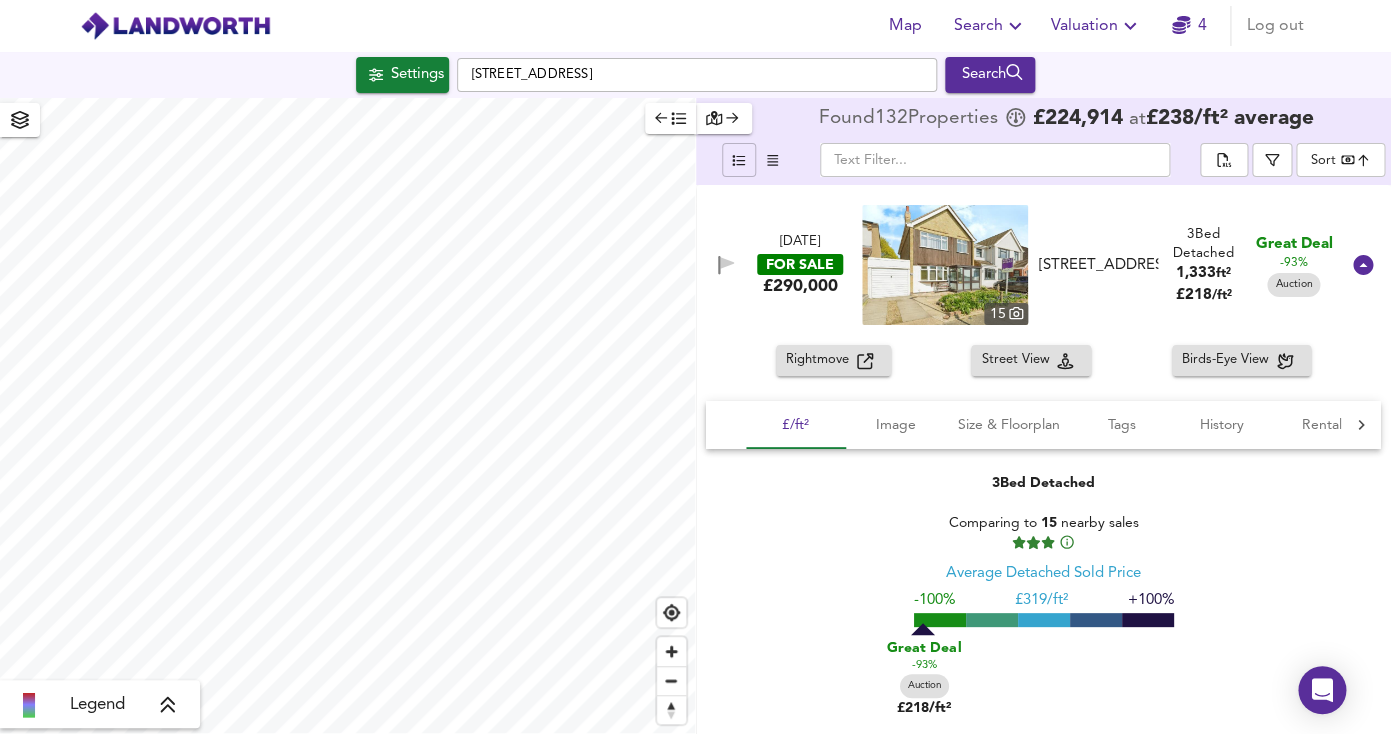 click 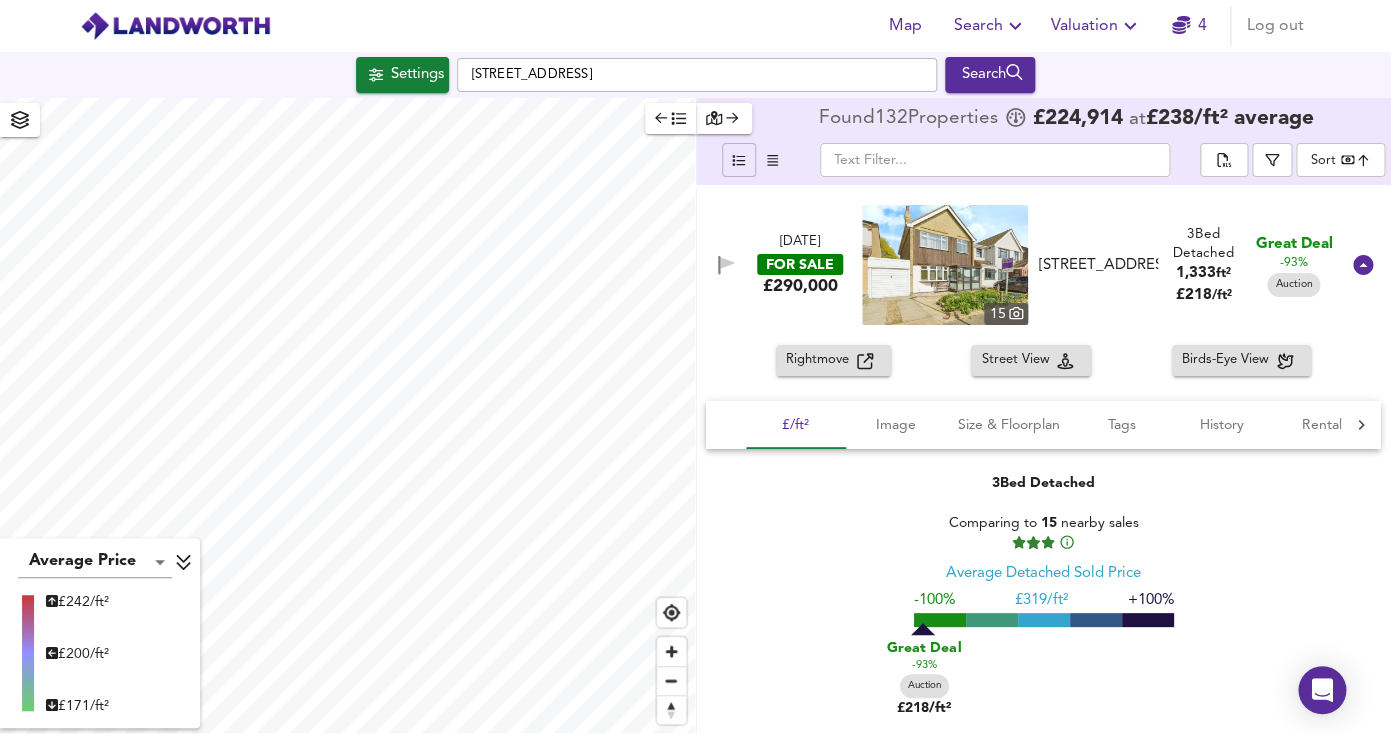 click 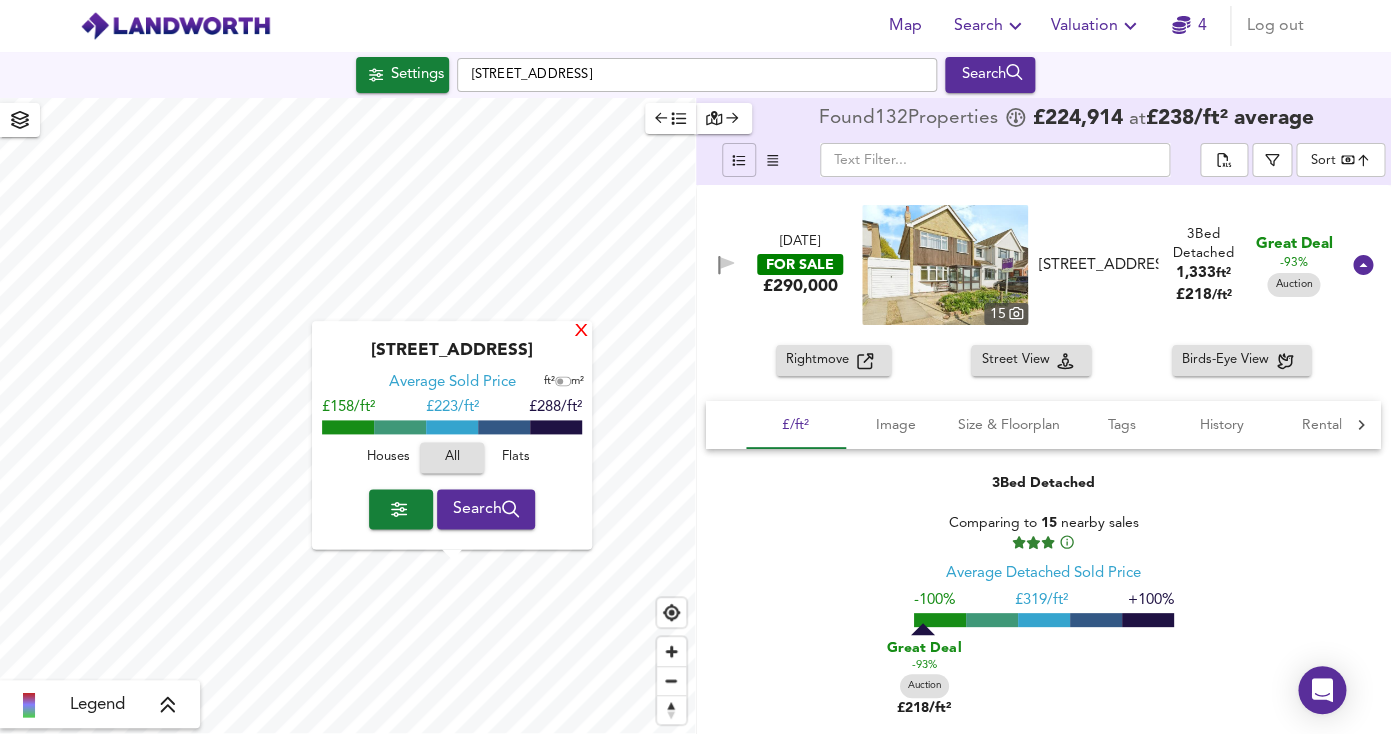 click on "X" at bounding box center (581, 332) 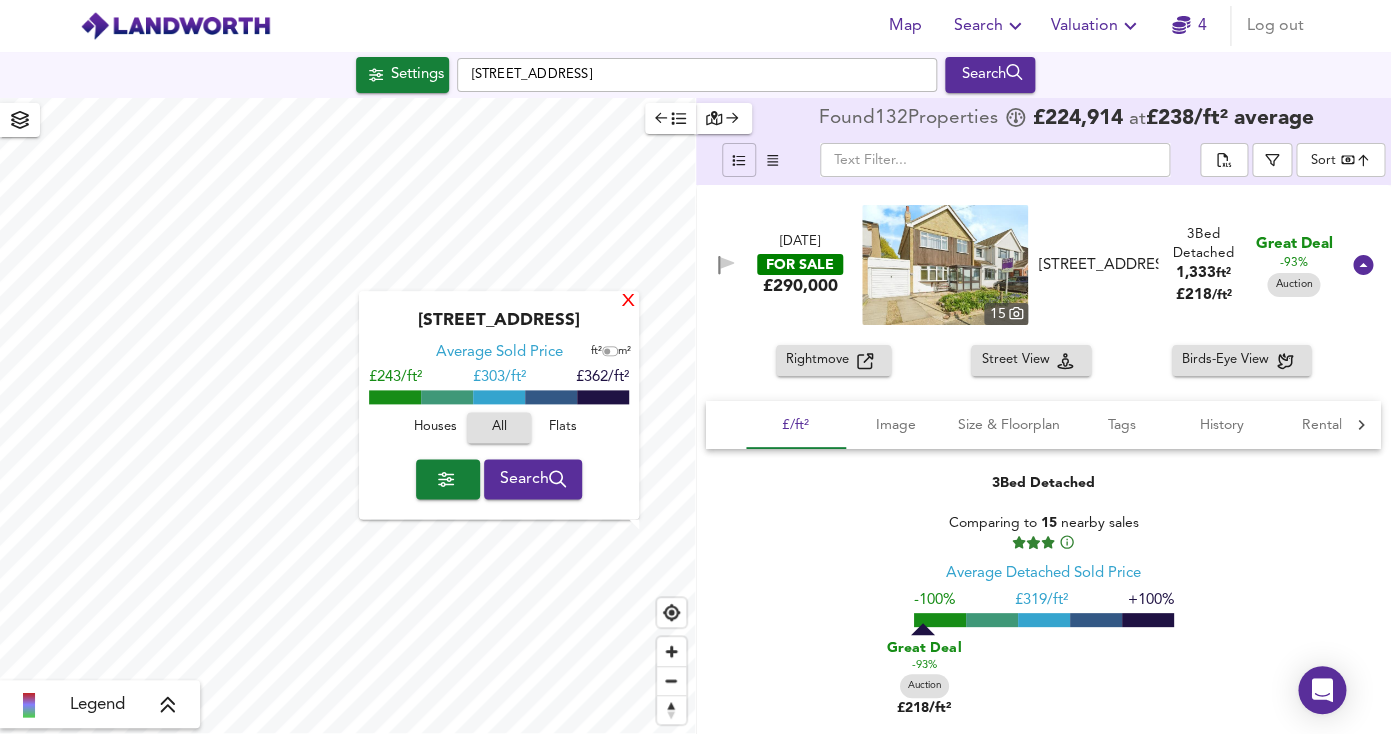 click on "X" at bounding box center (628, 302) 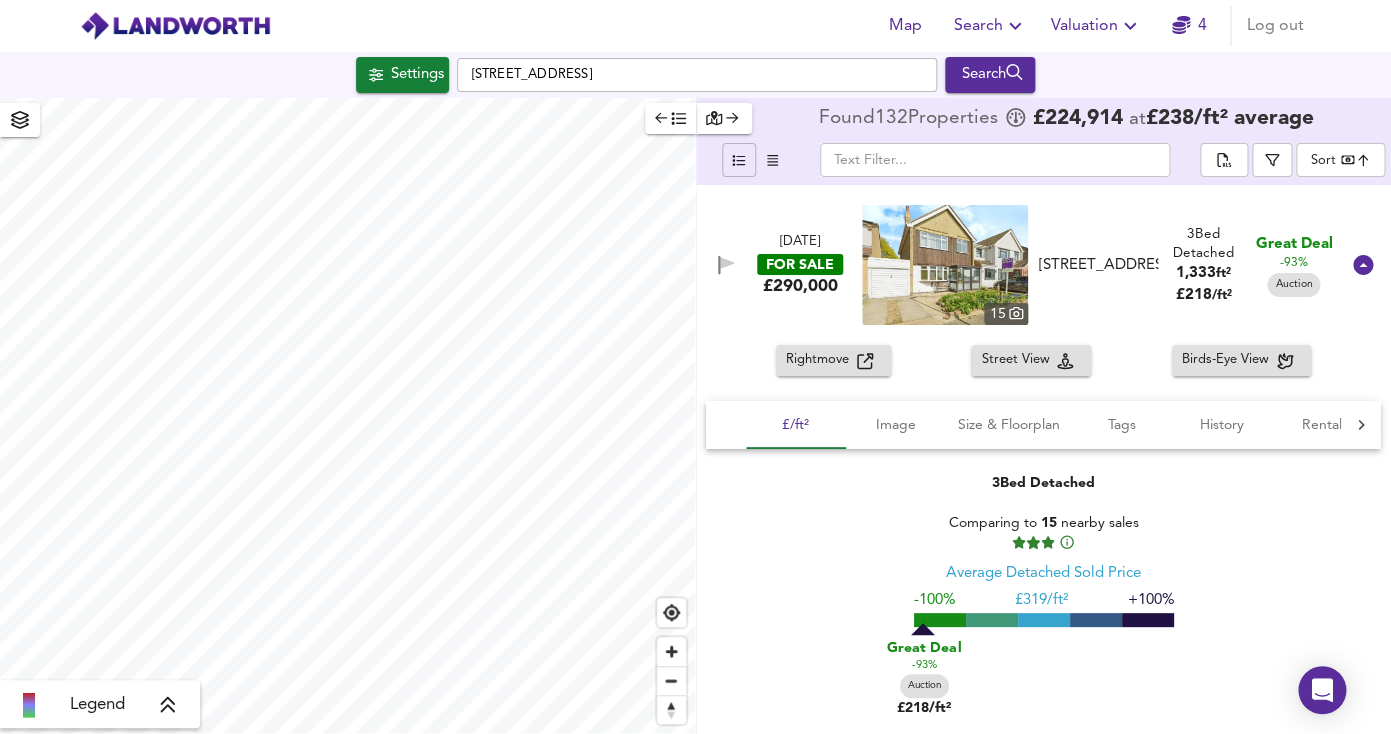 click on "[DATE] FOR SALE £290,000     [STREET_ADDRESS] 3  Bed   Detached 1,333 ft² £ 218 / ft²   Great Deal -93% Auction" at bounding box center (1044, 265) 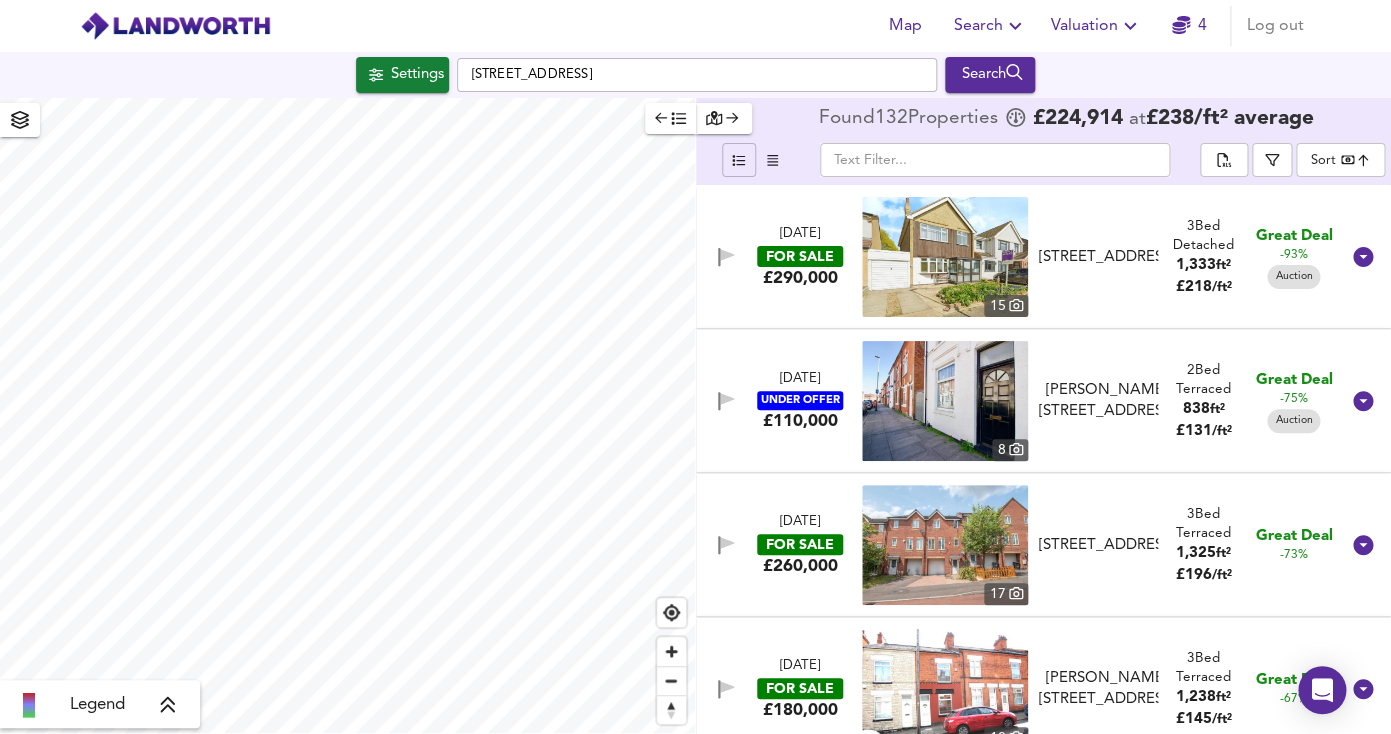 click on "3  Bed   Detached" at bounding box center [1203, 236] 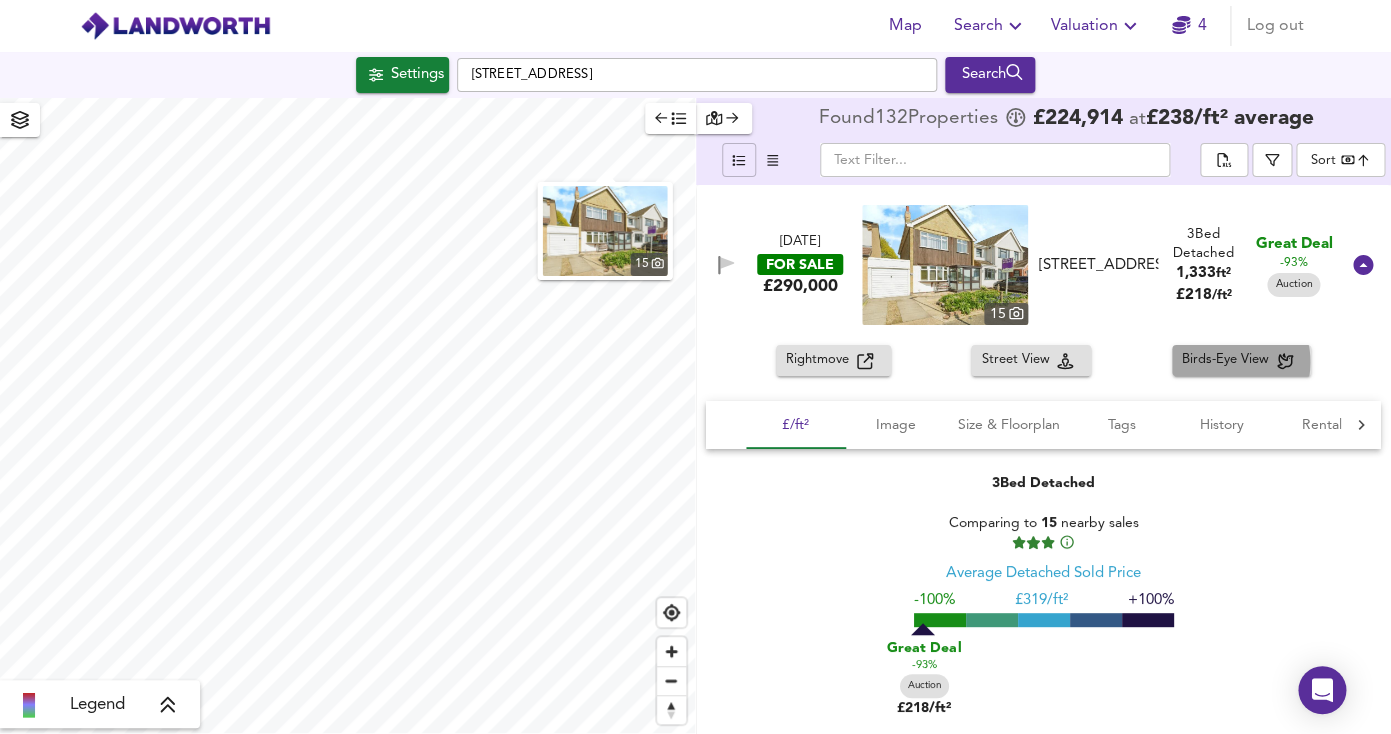 click on "Birds-Eye View" at bounding box center (1229, 360) 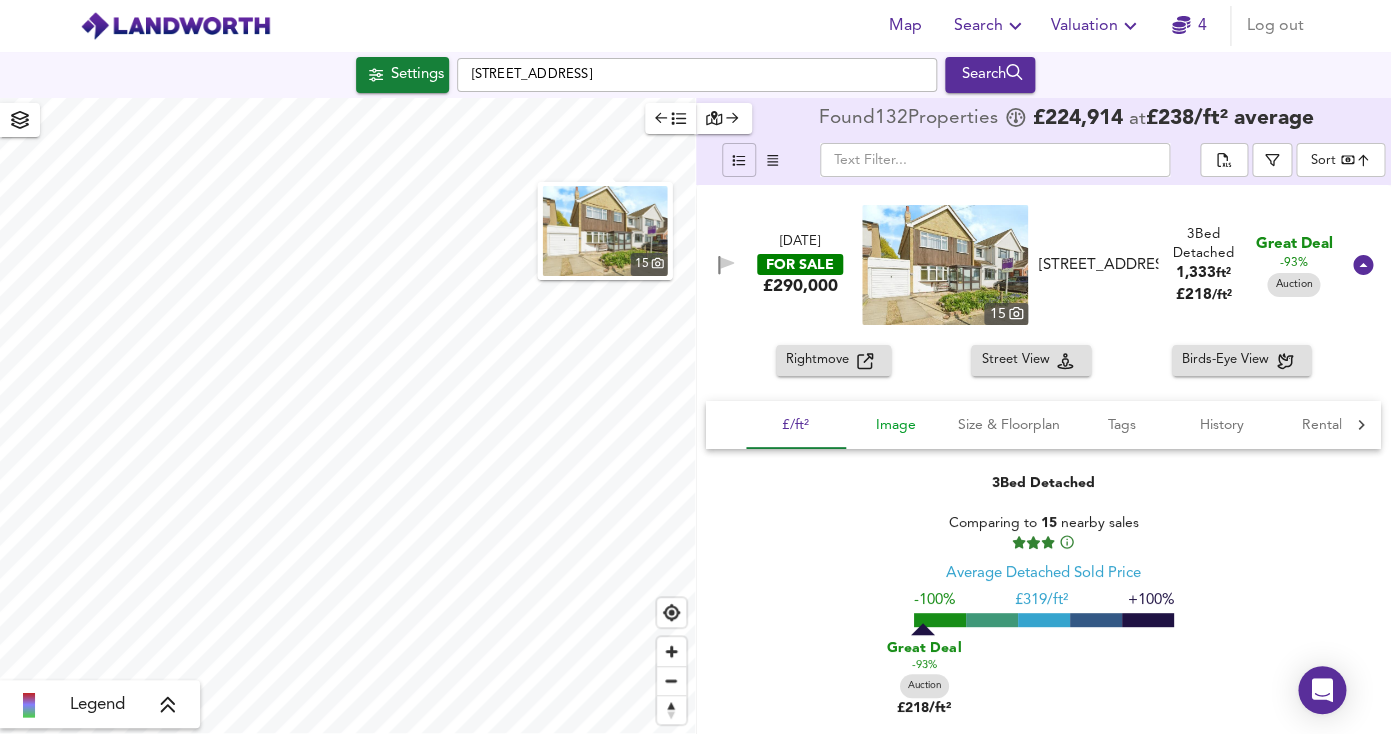 click on "Image" at bounding box center [896, 425] 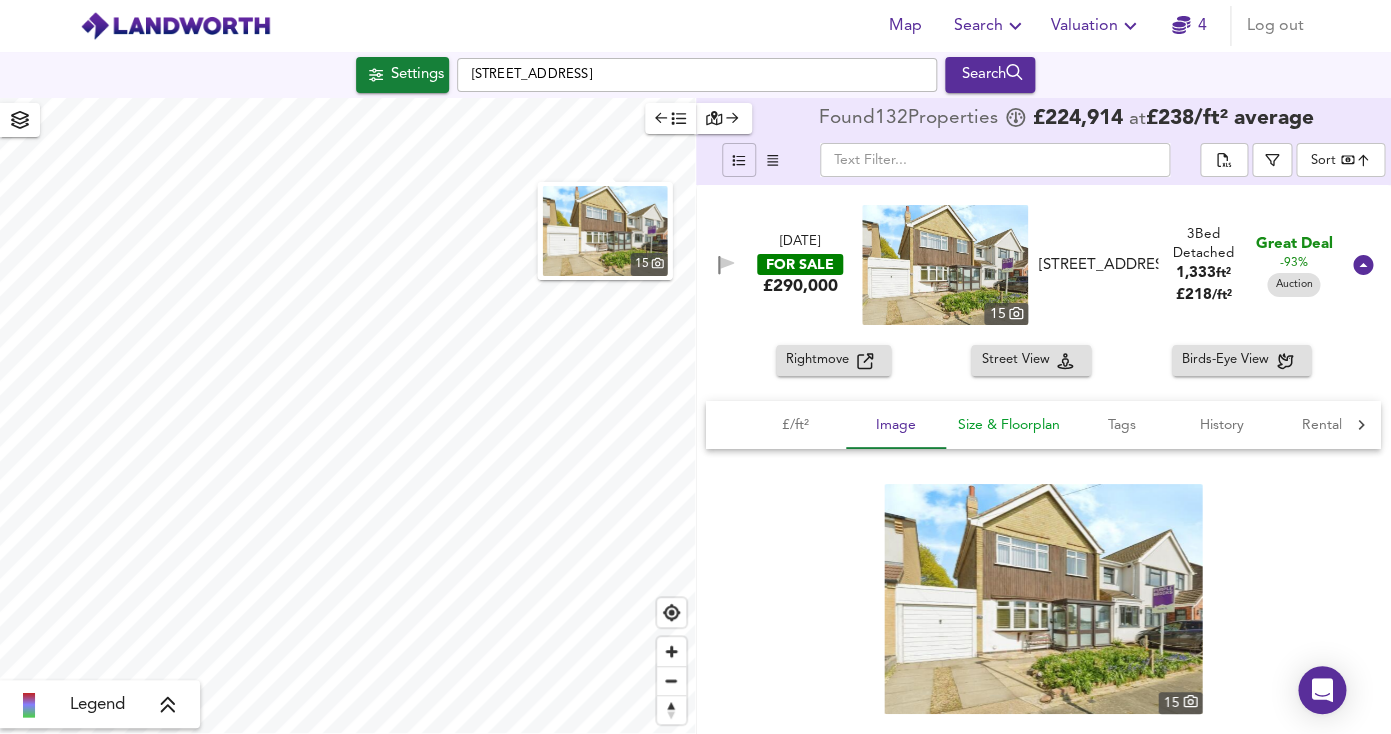 click on "Size & Floorplan" at bounding box center (1009, 425) 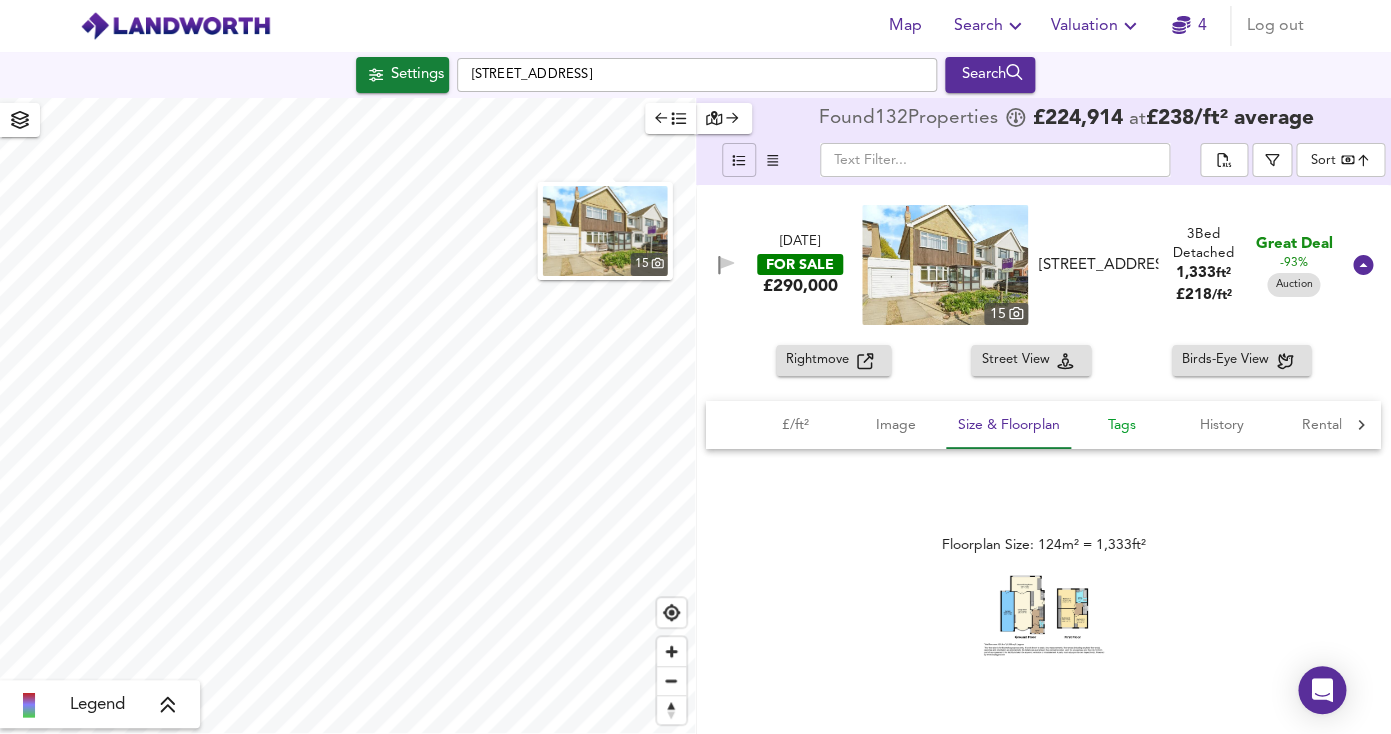 click on "Tags" at bounding box center (1122, 425) 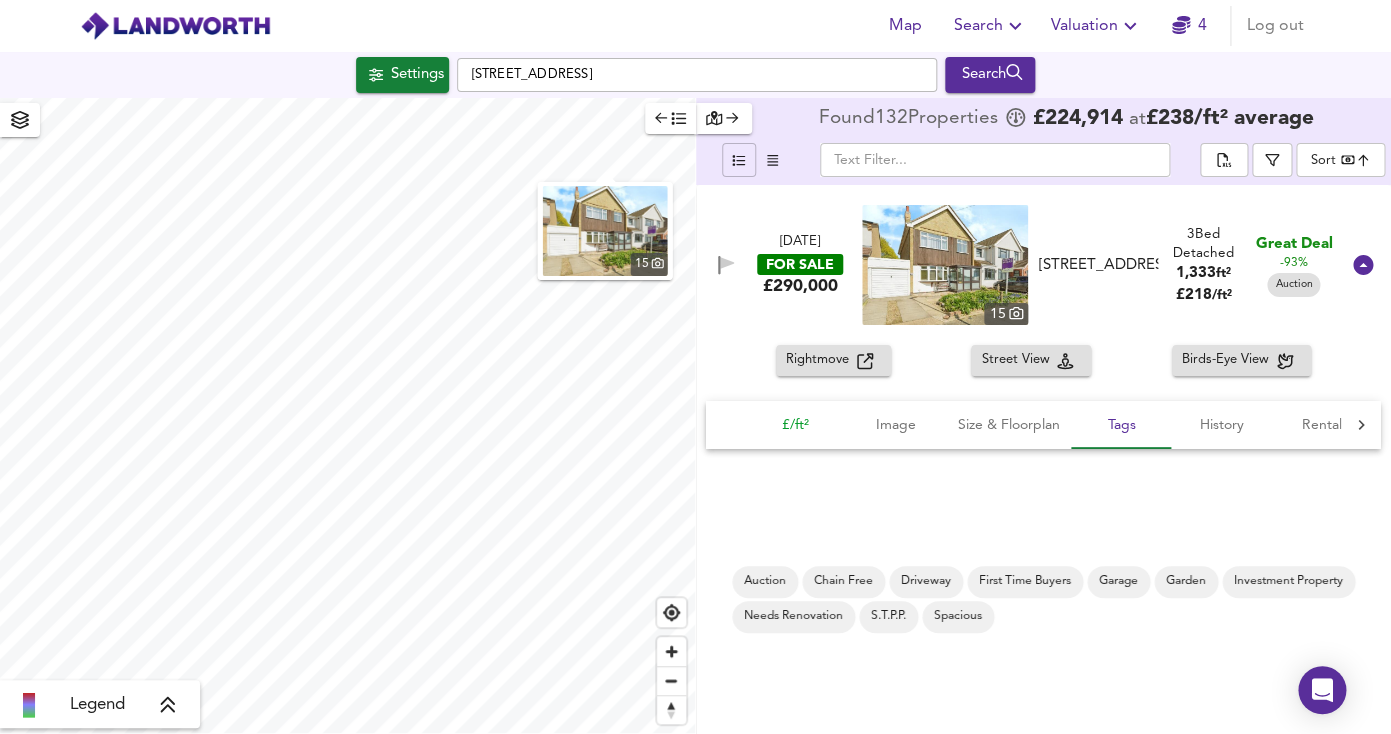 click on "£/ft²" at bounding box center (796, 425) 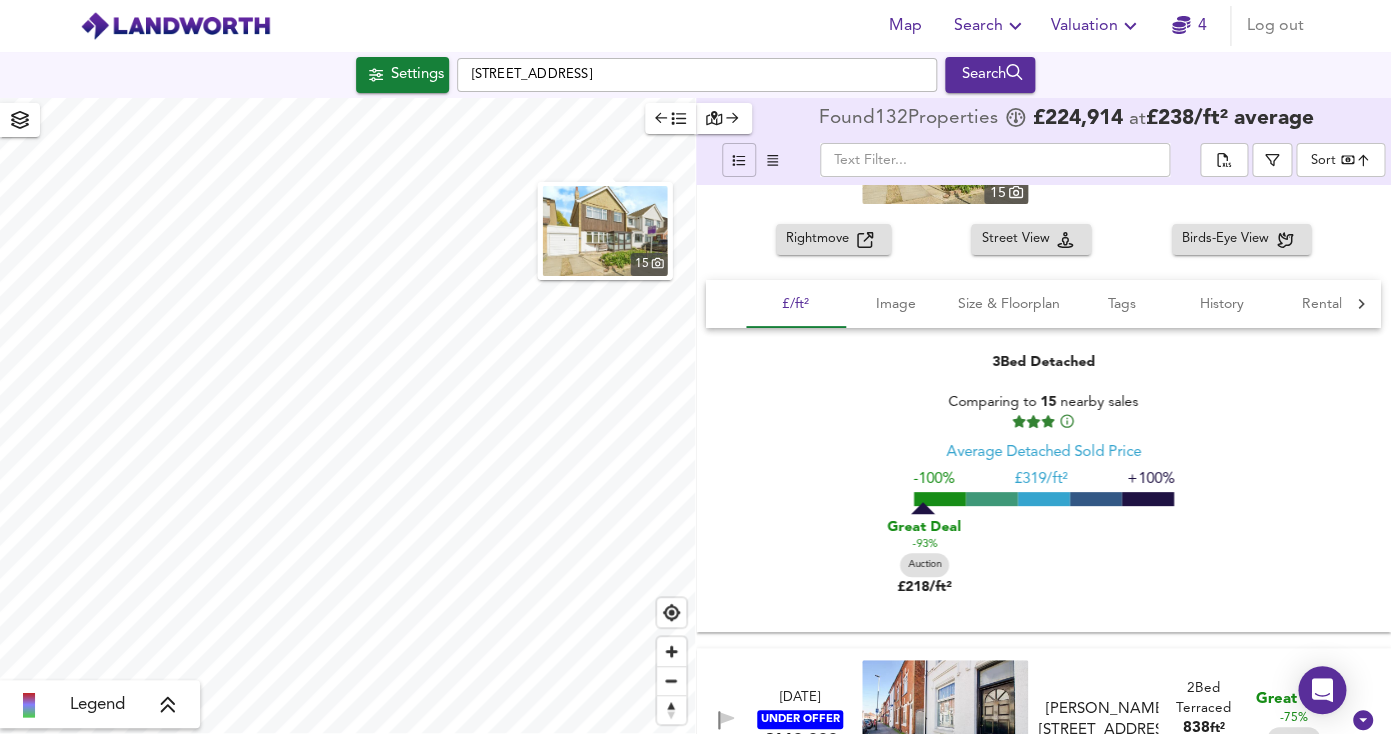 scroll, scrollTop: 0, scrollLeft: 0, axis: both 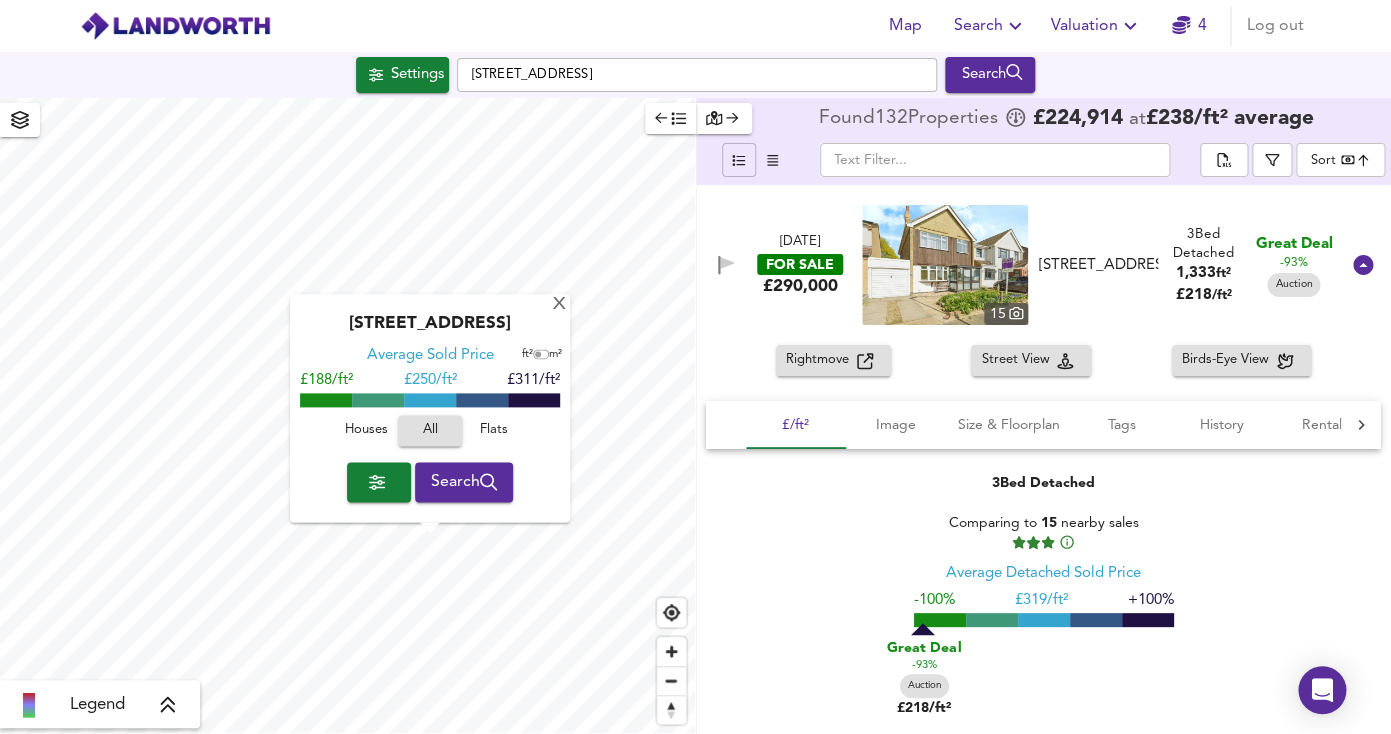 click on "Search" at bounding box center [464, 482] 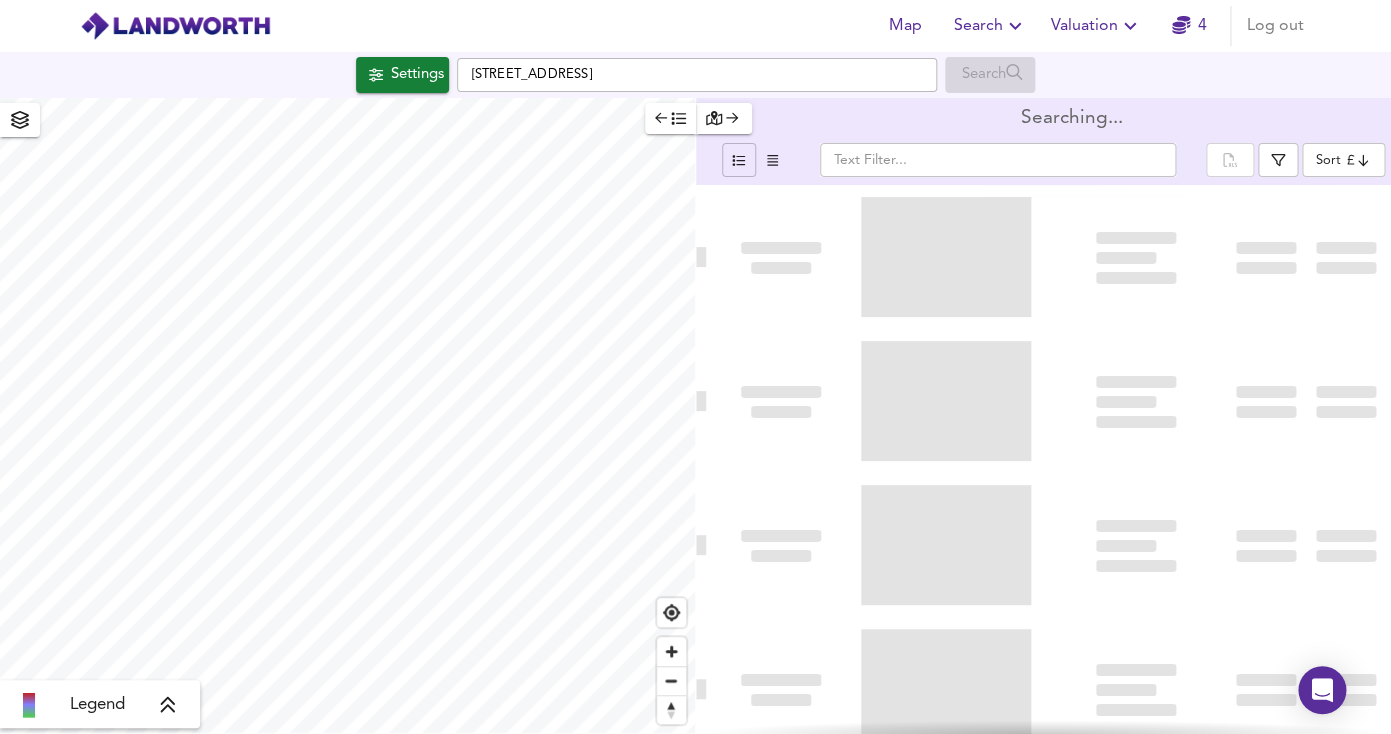 type on "bestdeal" 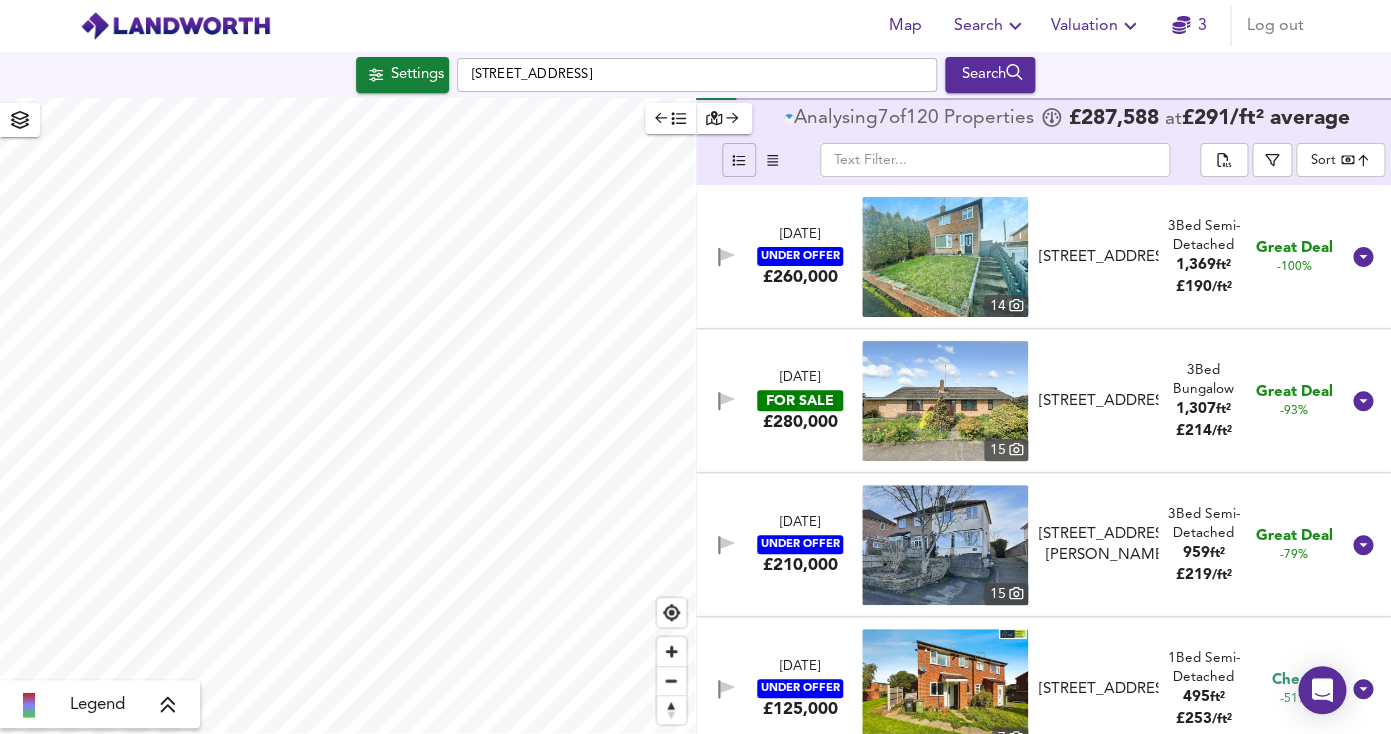 click at bounding box center (945, 257) 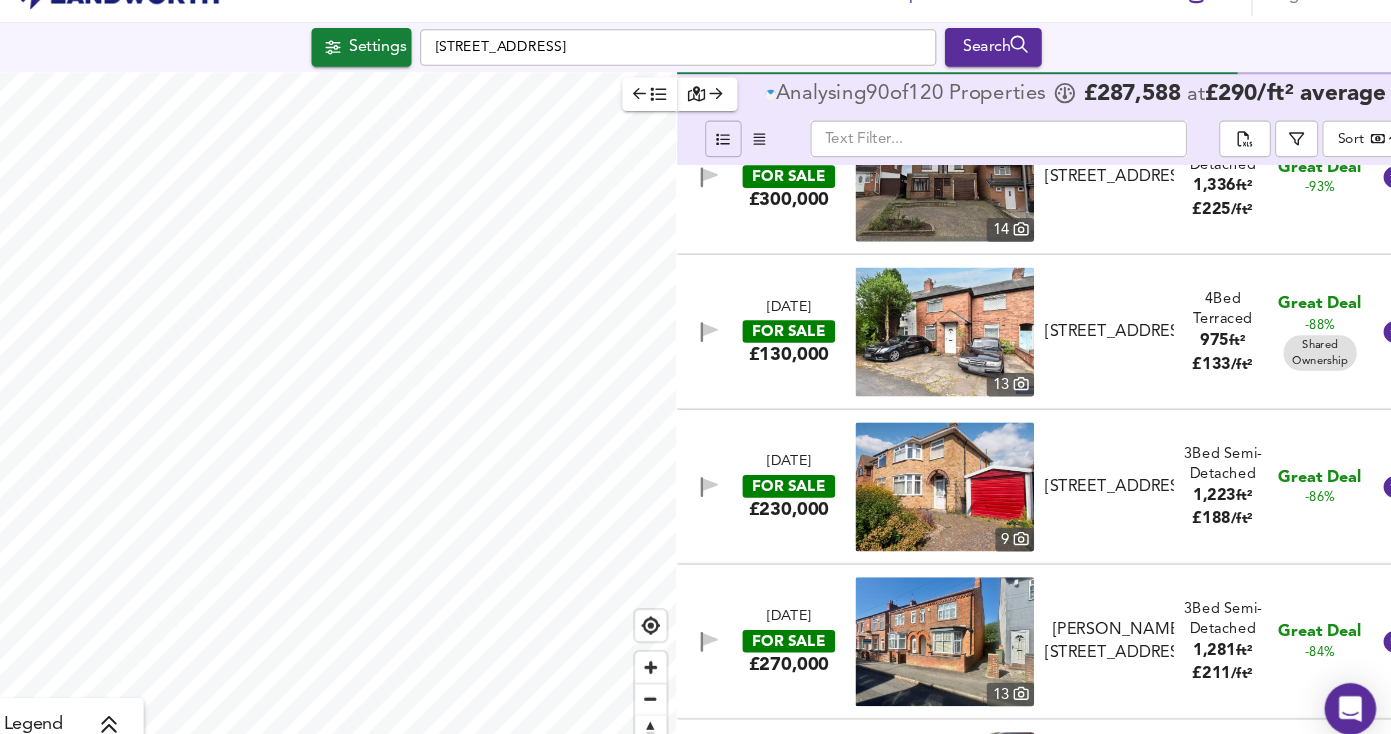 scroll, scrollTop: 352, scrollLeft: 0, axis: vertical 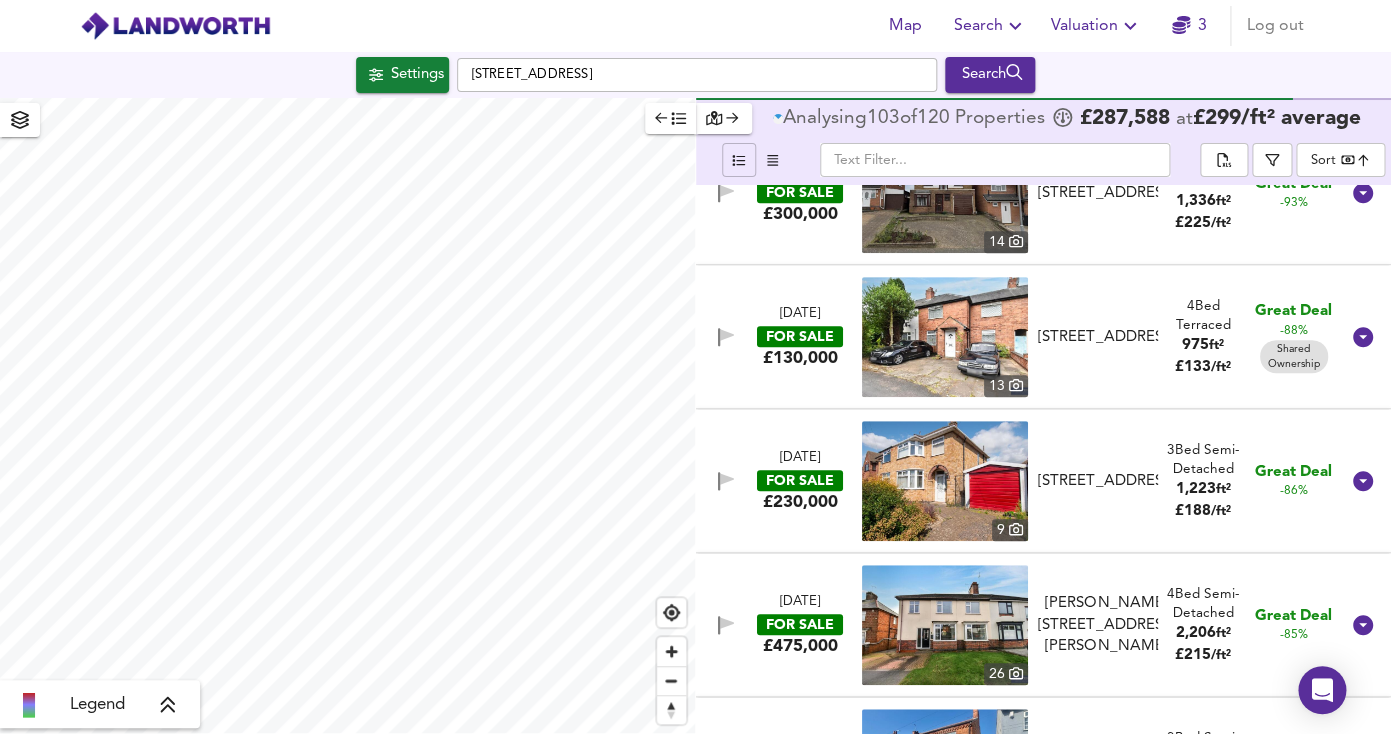 click at bounding box center [945, 481] 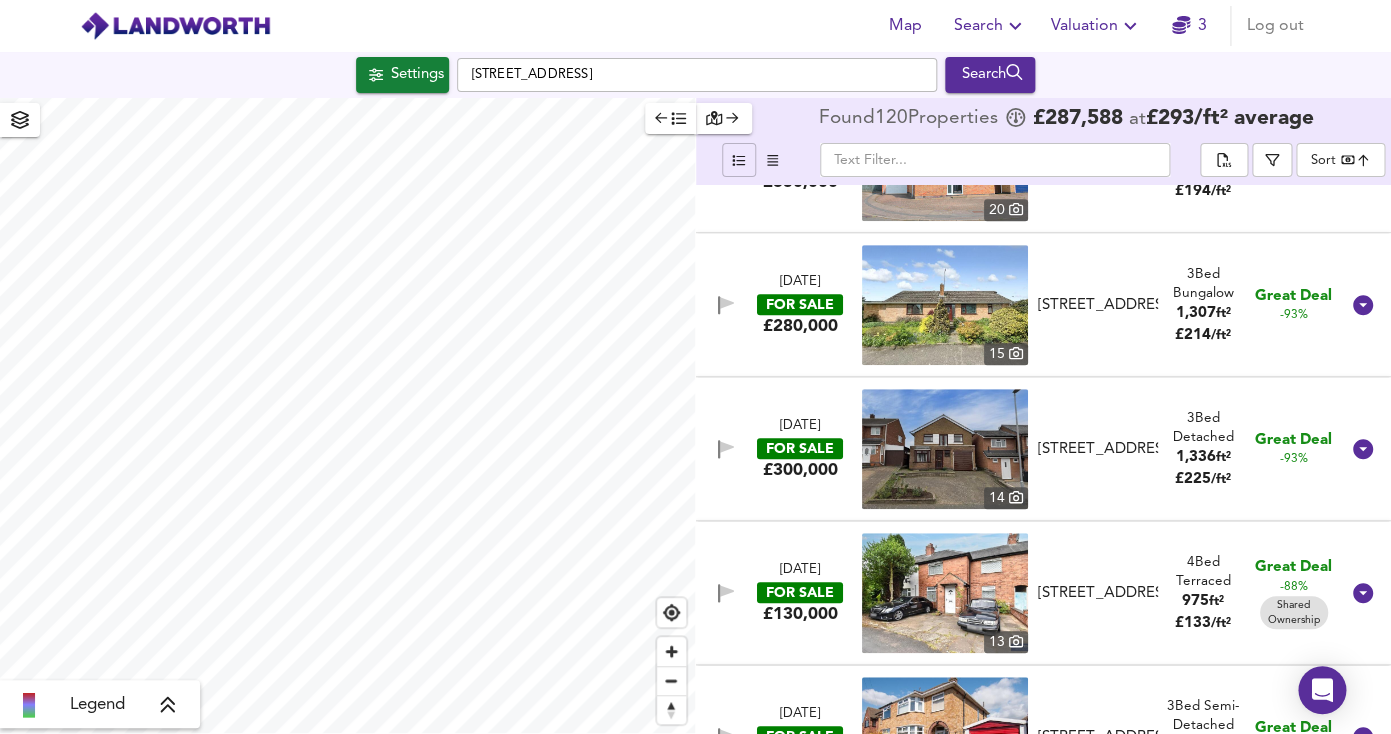 scroll, scrollTop: 391, scrollLeft: 0, axis: vertical 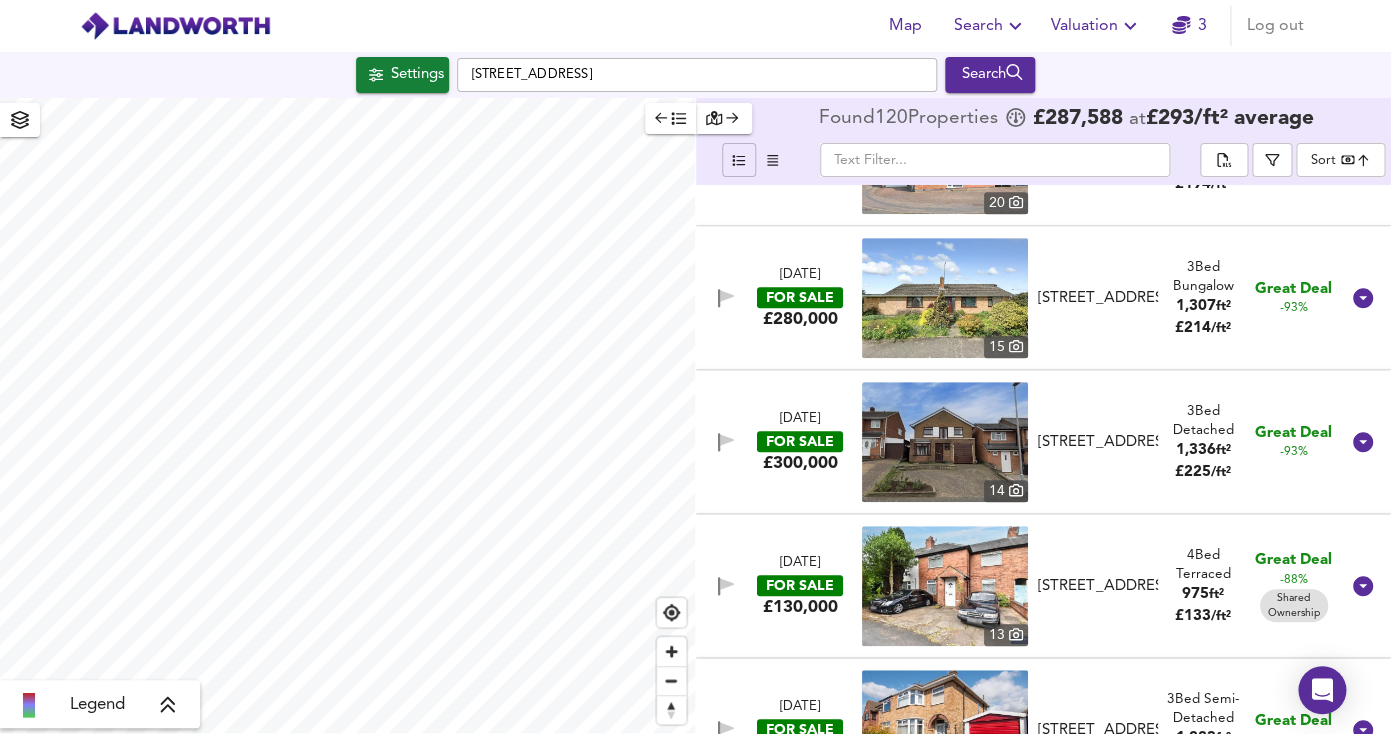 click at bounding box center [945, 442] 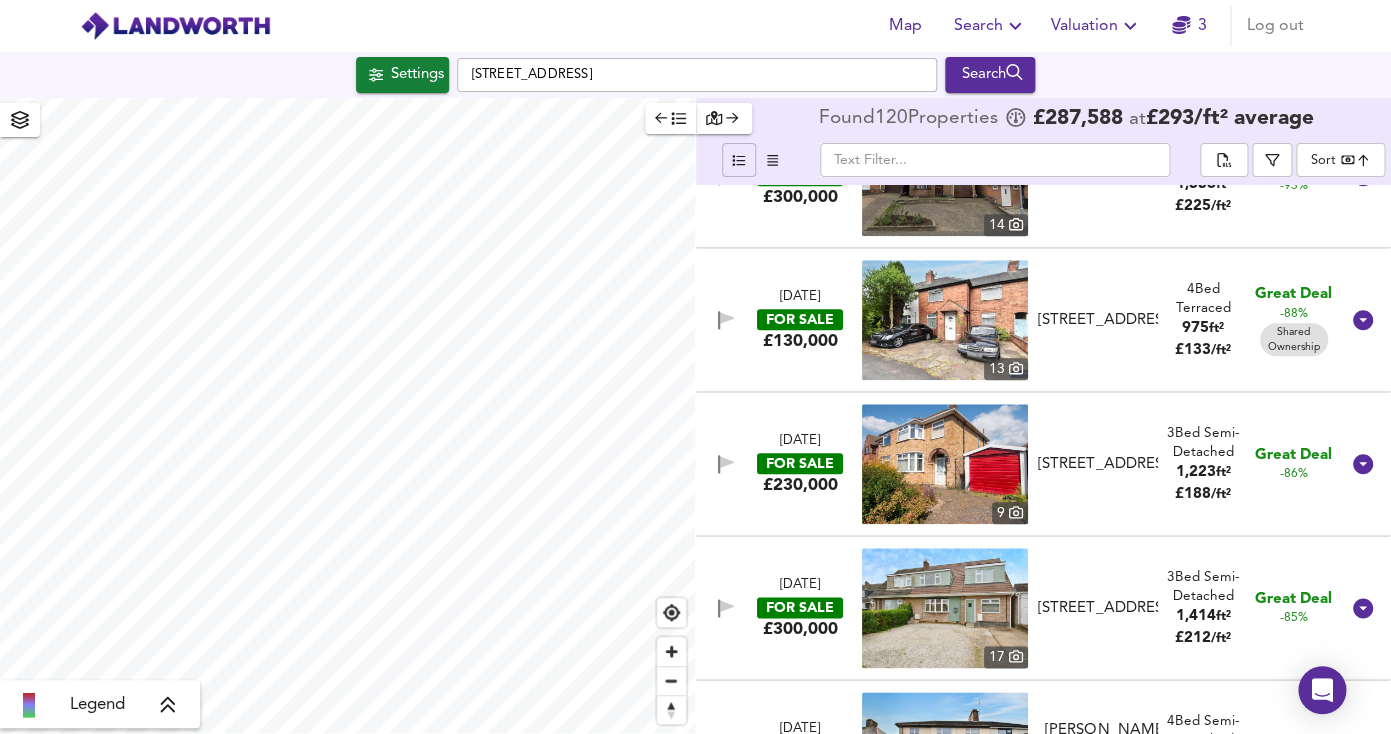 scroll, scrollTop: 661, scrollLeft: 0, axis: vertical 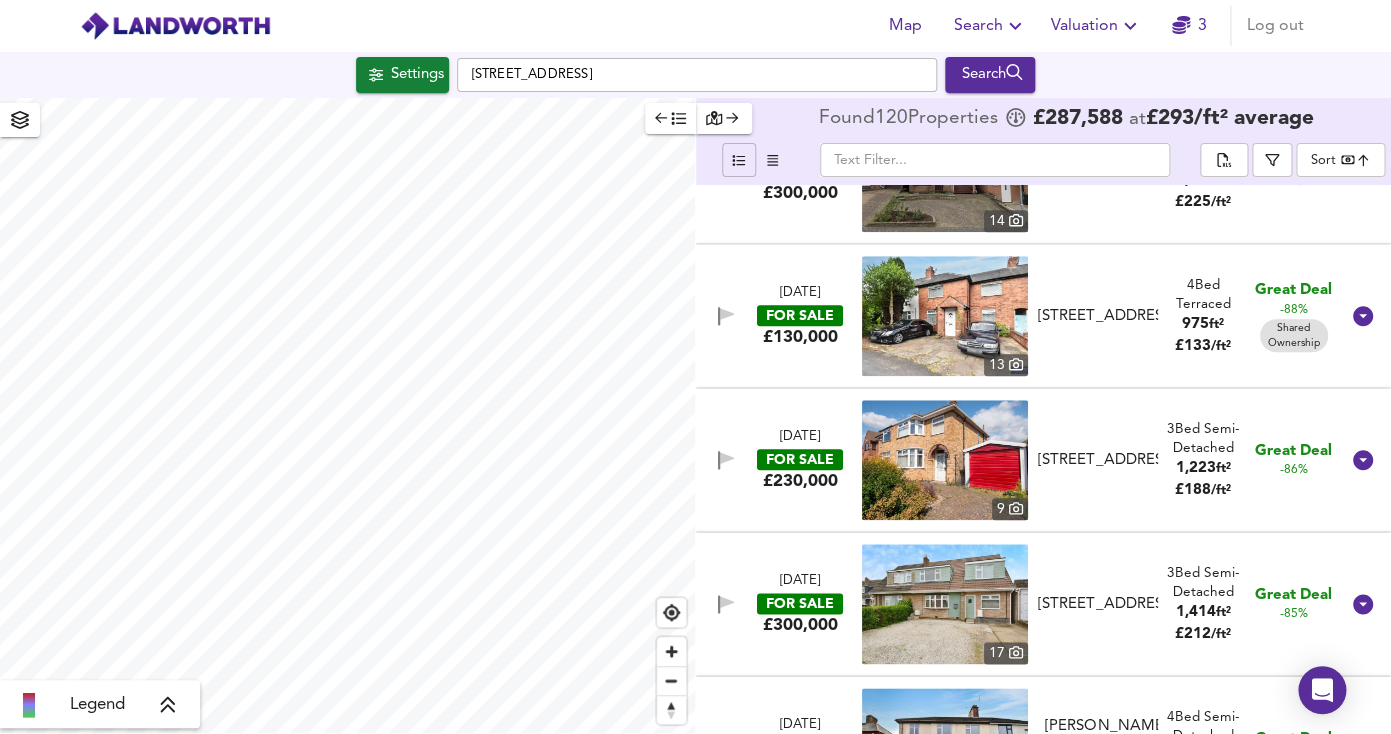 click at bounding box center (945, 460) 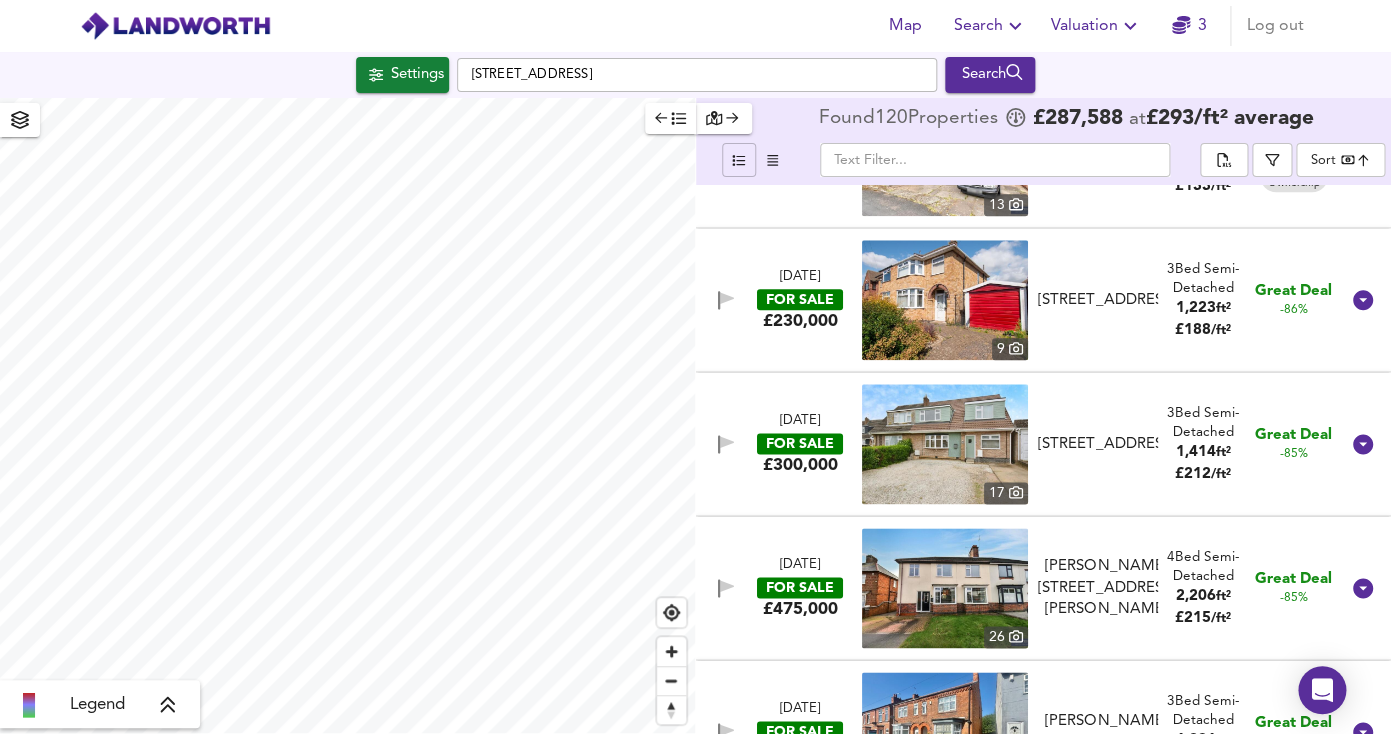 scroll, scrollTop: 818, scrollLeft: 0, axis: vertical 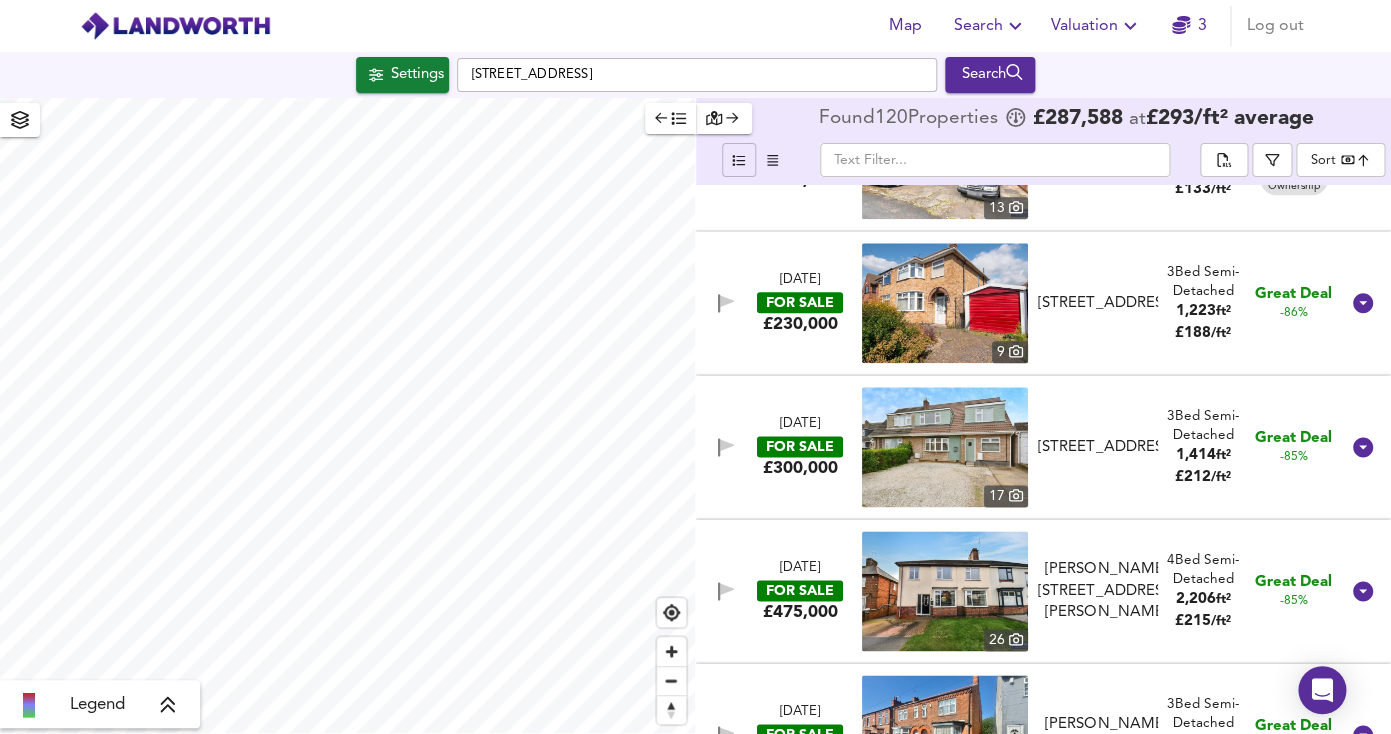 click at bounding box center (945, 303) 